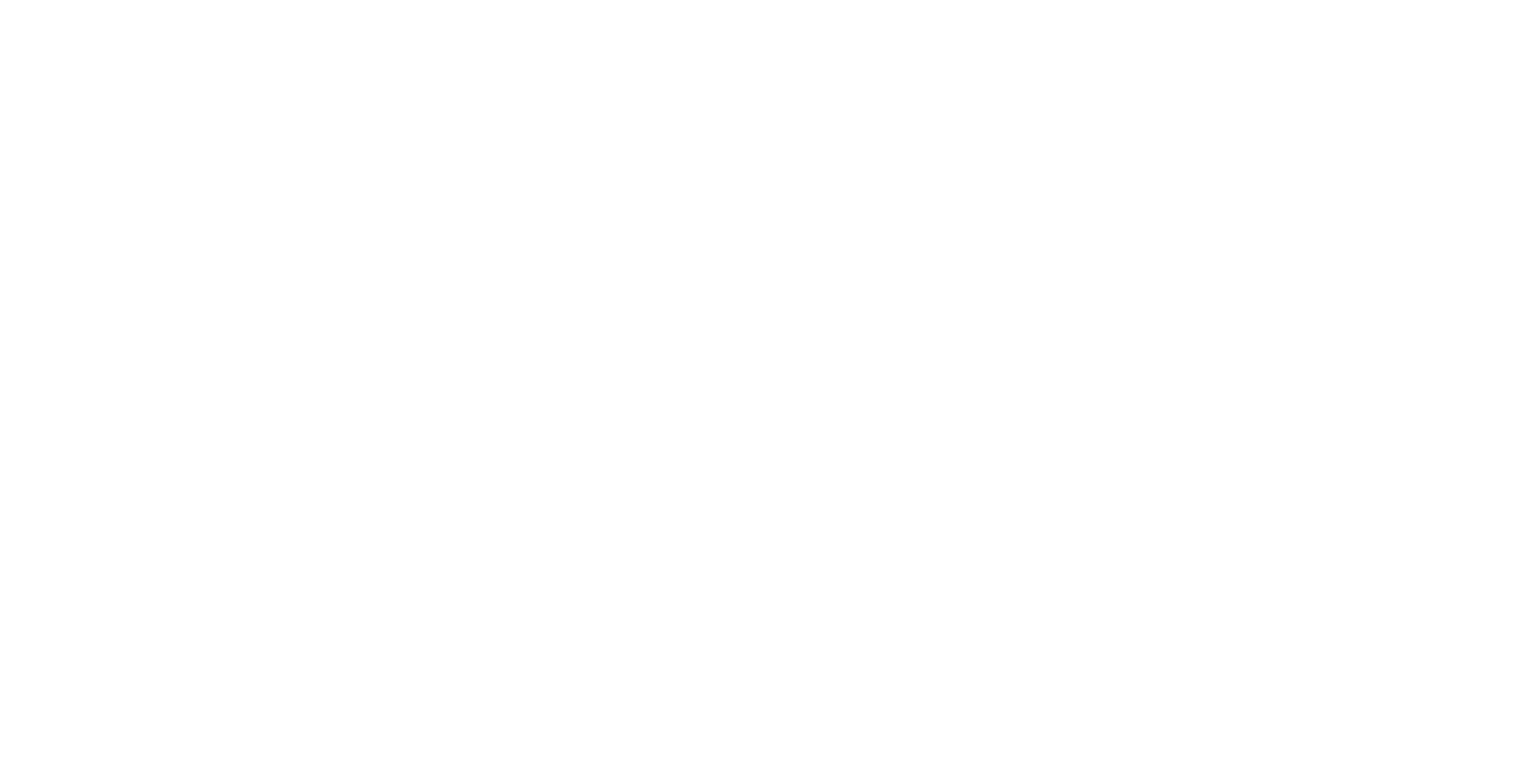 scroll, scrollTop: 0, scrollLeft: 0, axis: both 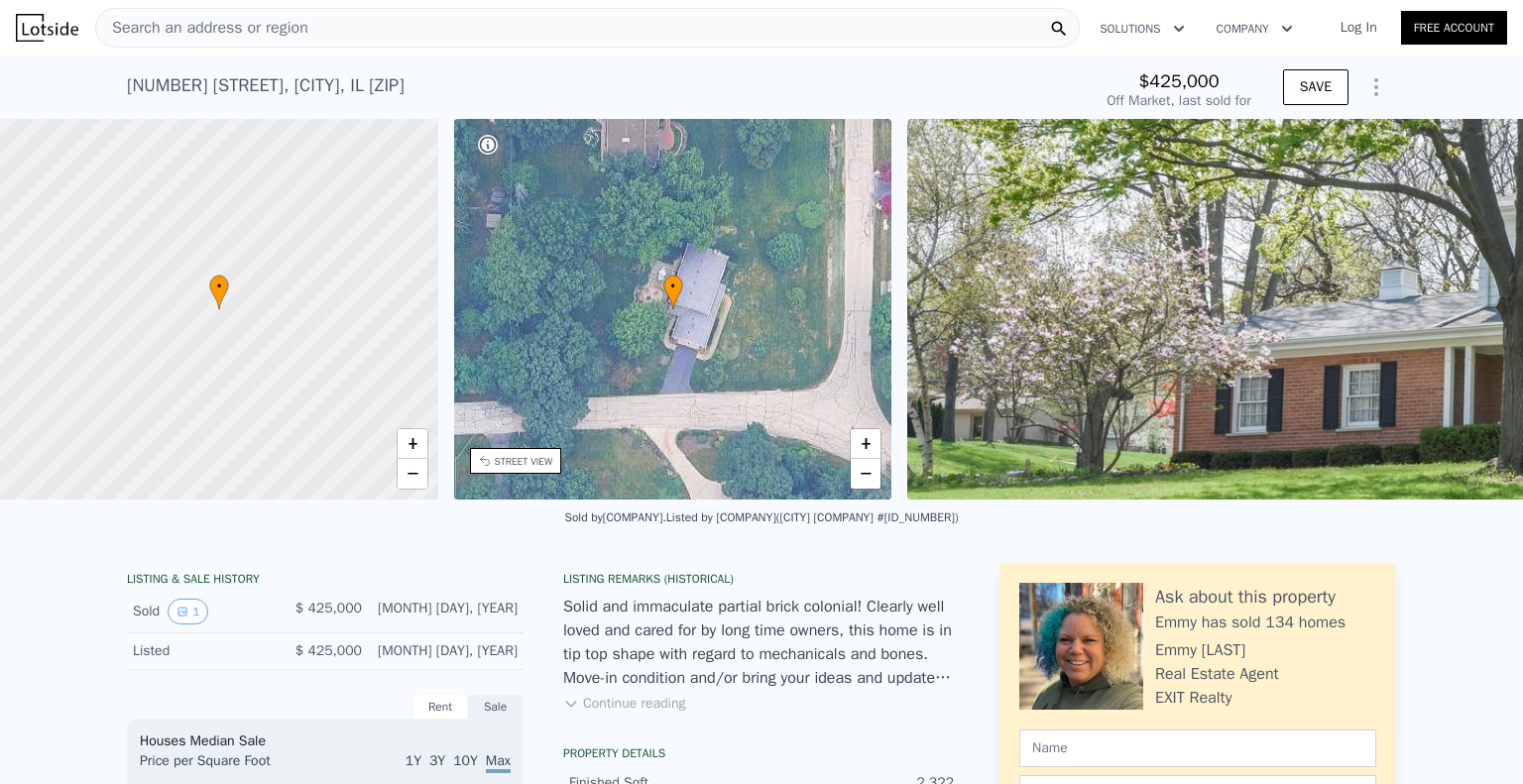 click on "Search an address or region" at bounding box center [202, 28] 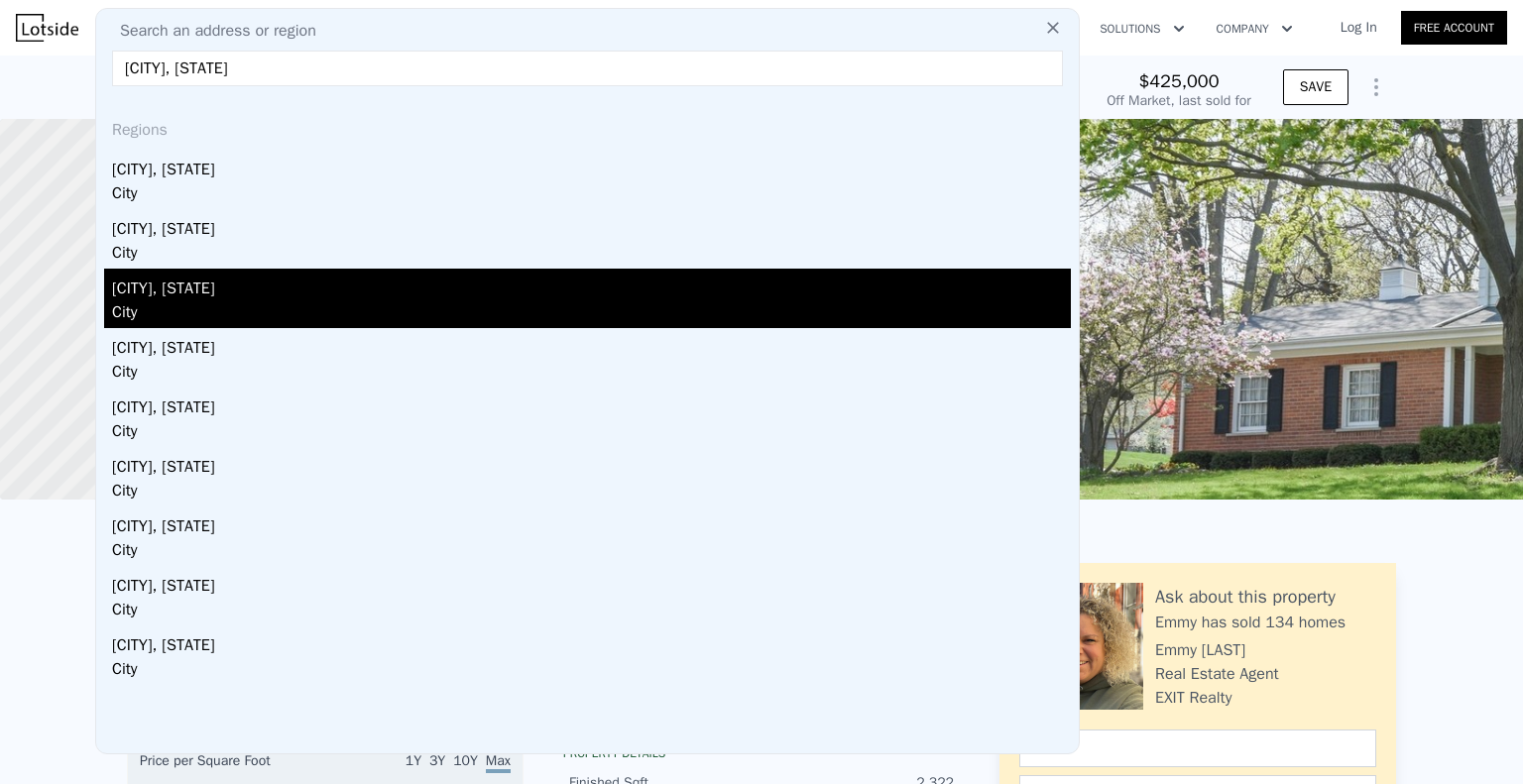 type on "[CITY], [STATE]" 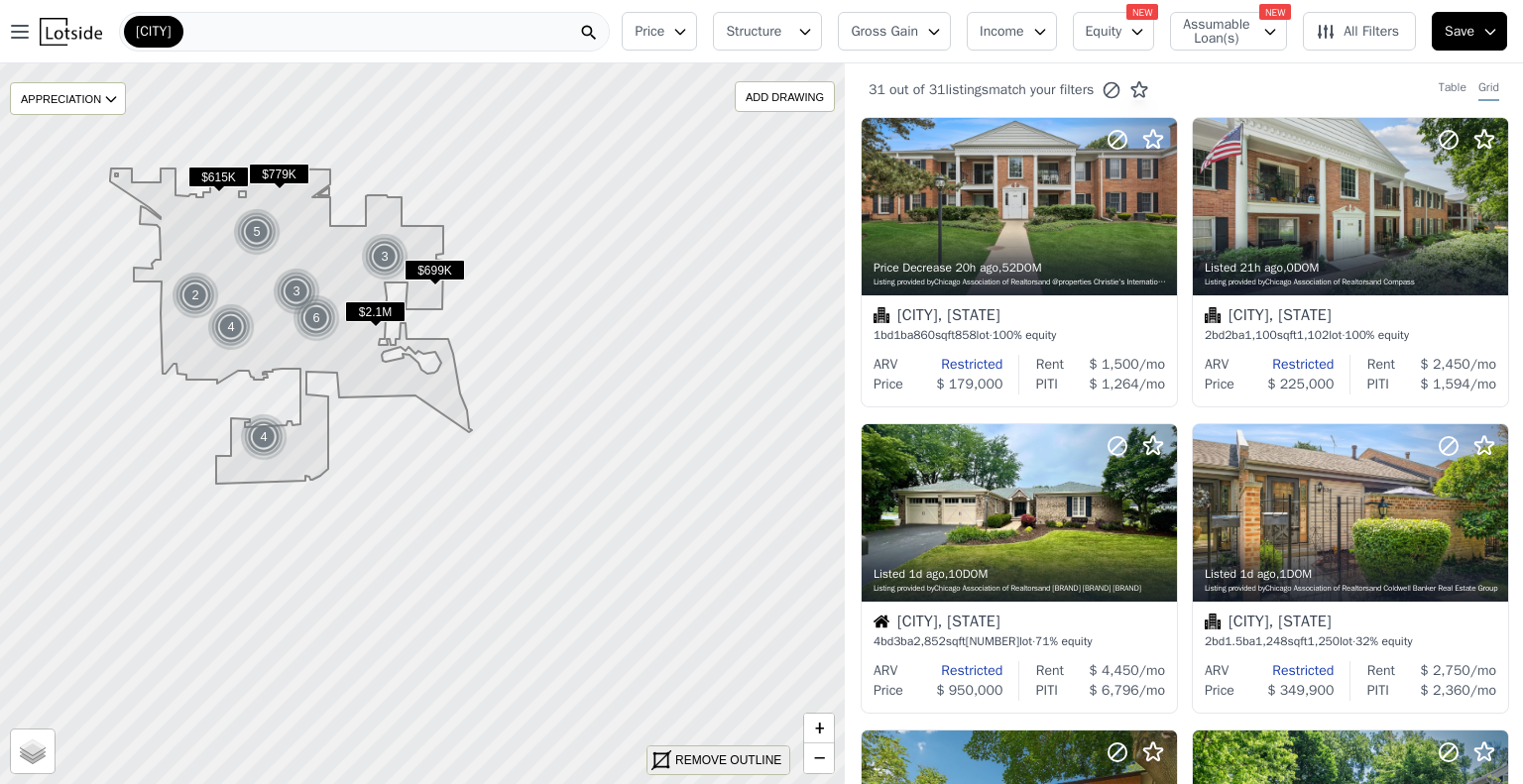 click on "REMOVE OUTLINE" at bounding box center [728, 760] 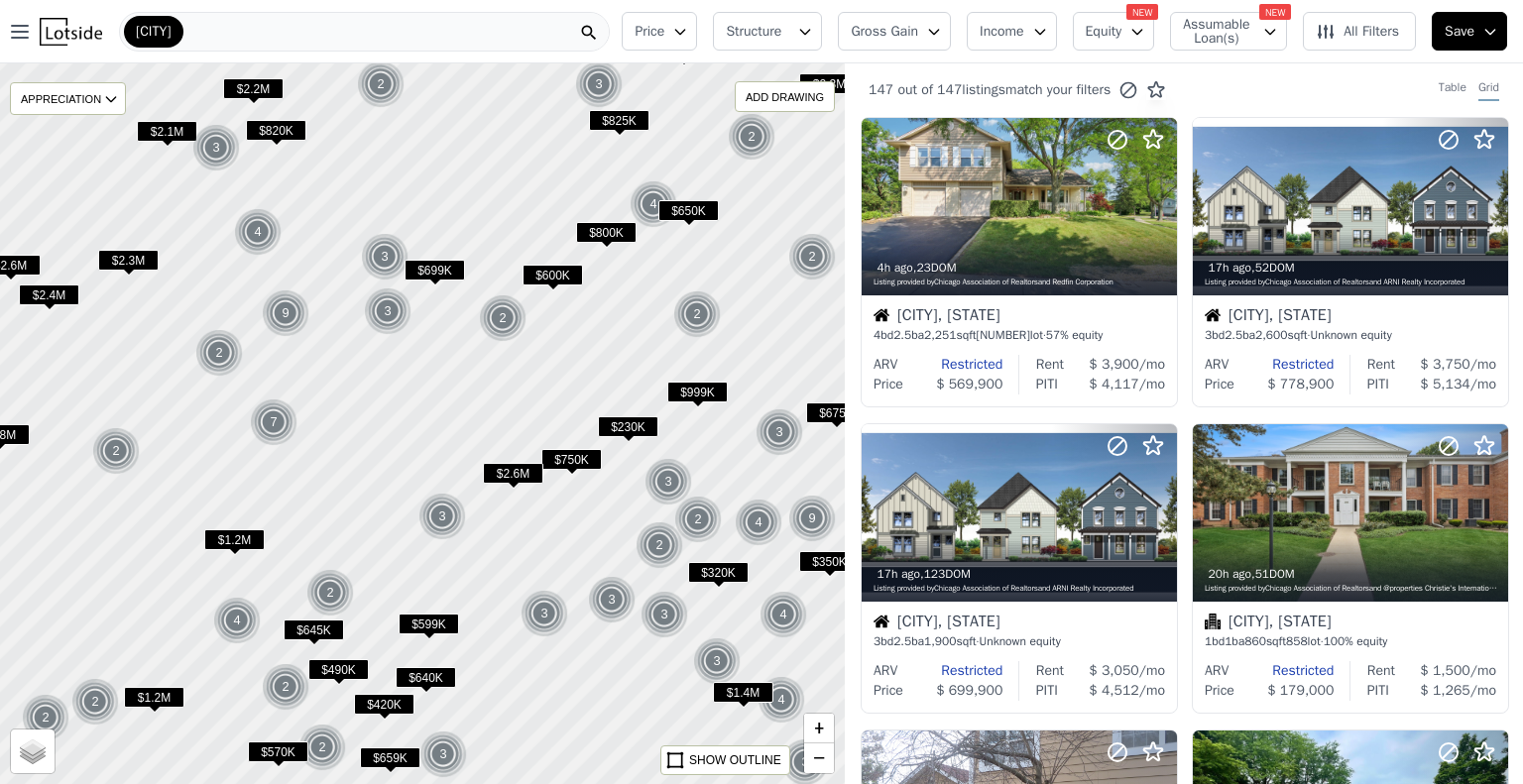 click on "Equity" at bounding box center (1113, 31) 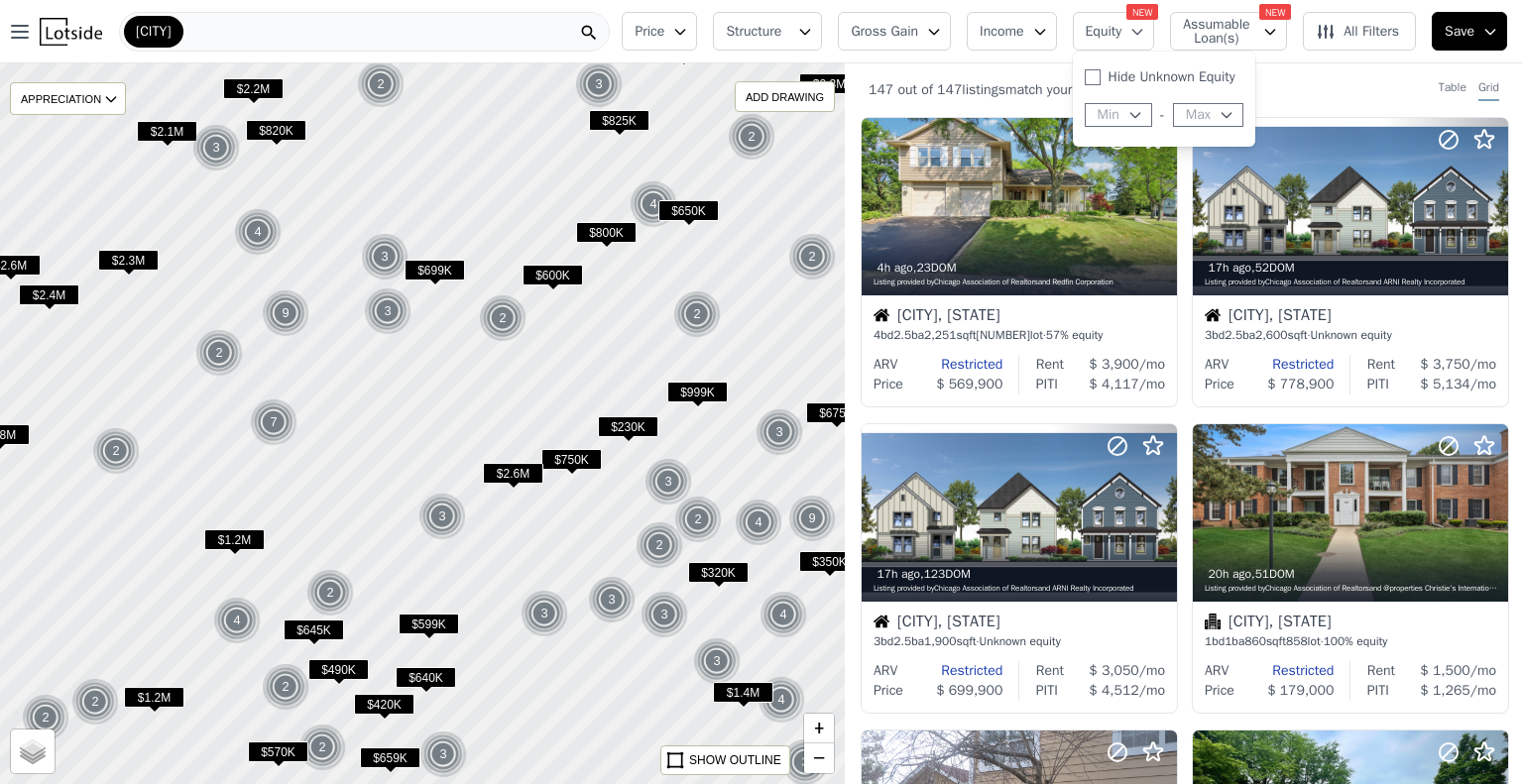 click on "Assumable Loan(s)" at bounding box center (1229, 31) 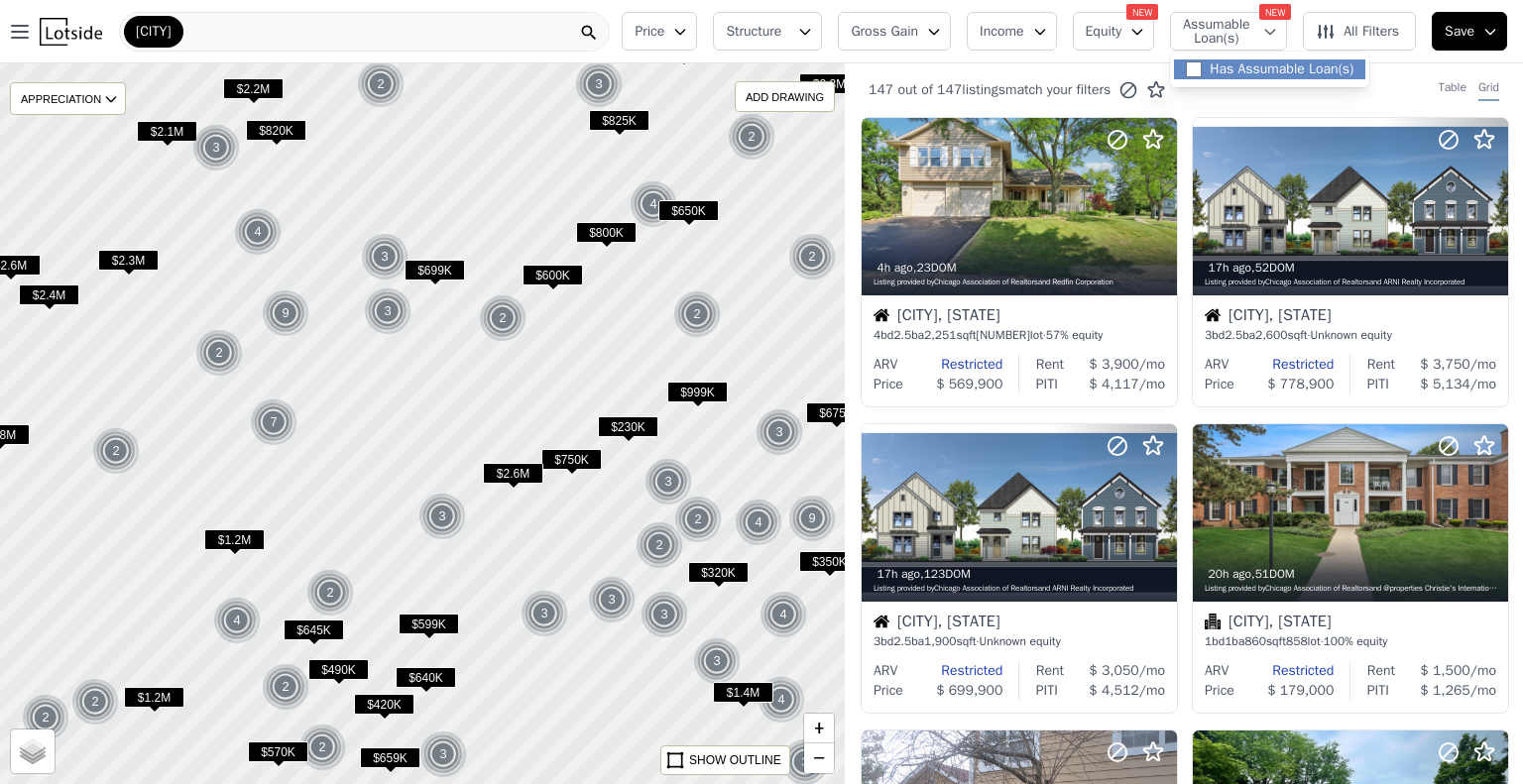 click on "Has Assumable Loan(s)" at bounding box center [1269, 69] 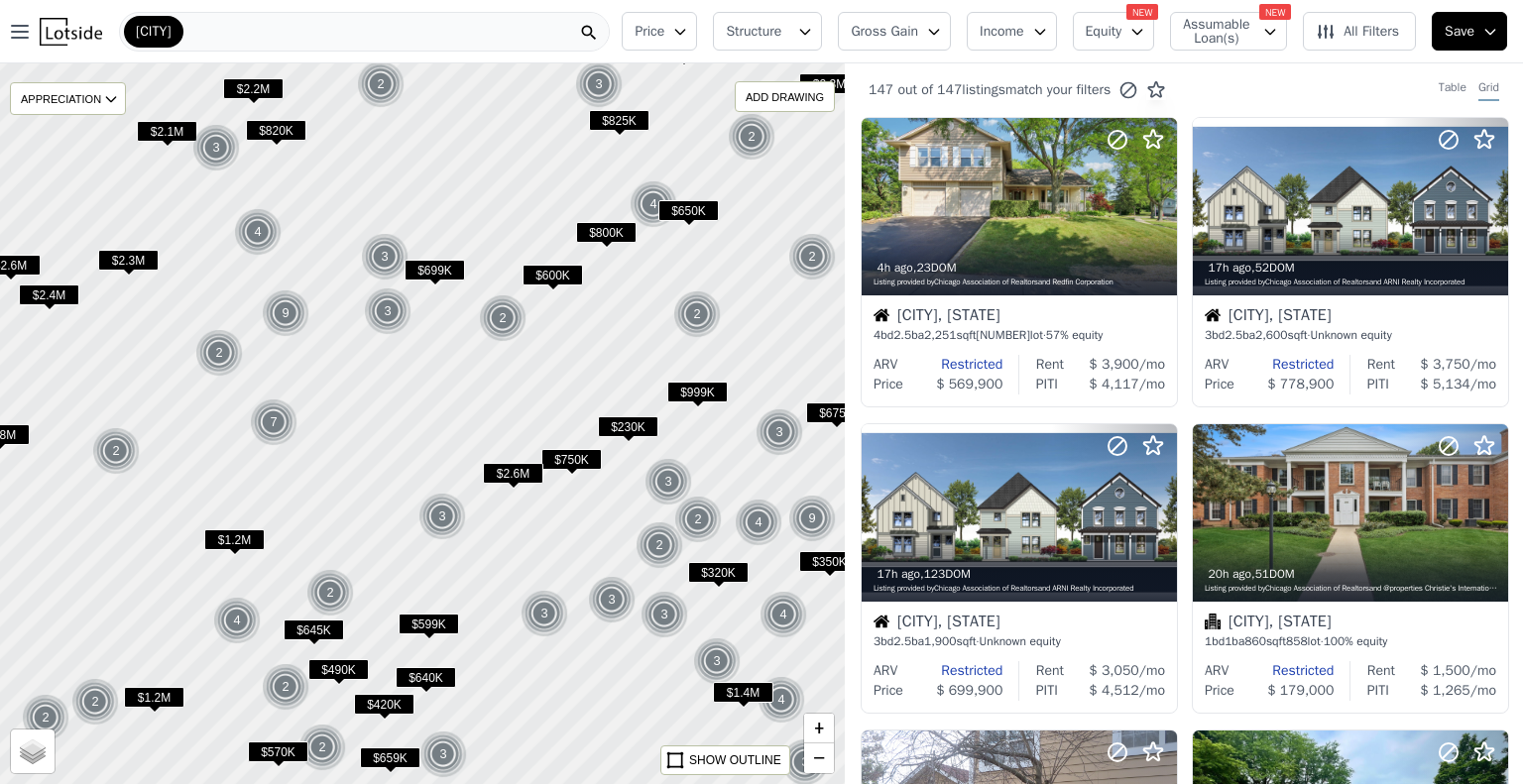 click on "Assumable Loan(s)" at bounding box center (1229, 31) 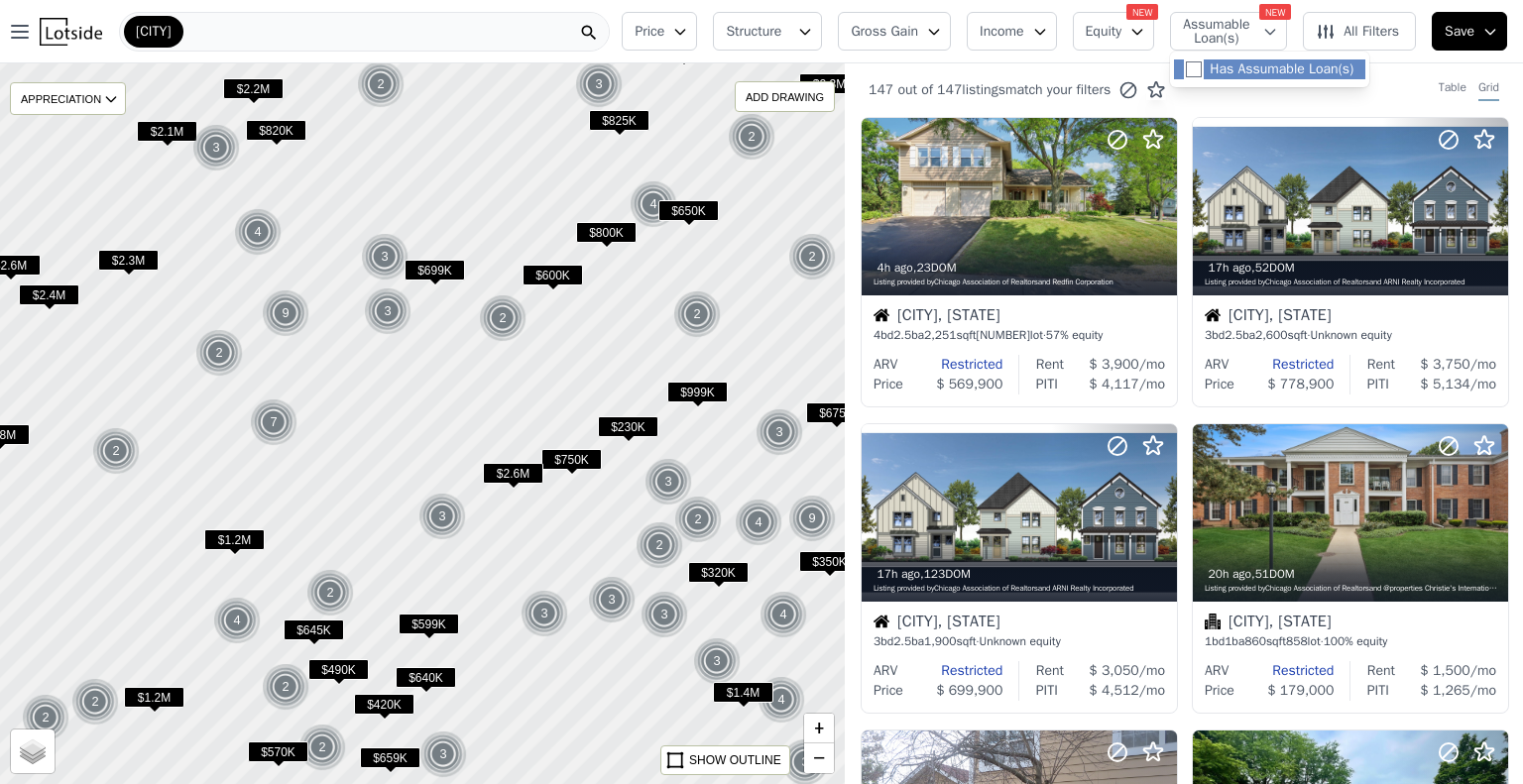 click on "Has Assumable Loan(s)" at bounding box center (1194, 69) 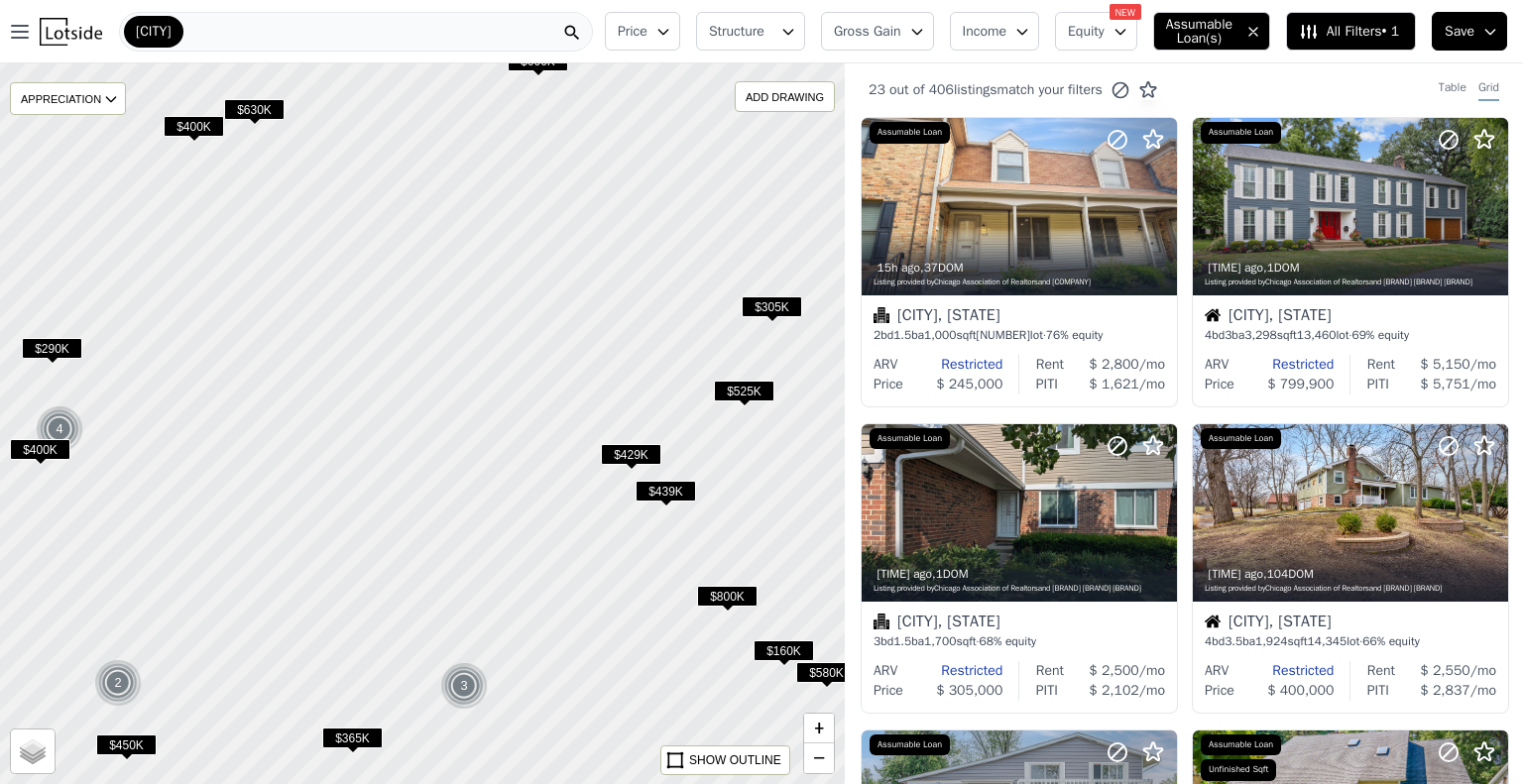 click on "Equity" at bounding box center [1086, 32] 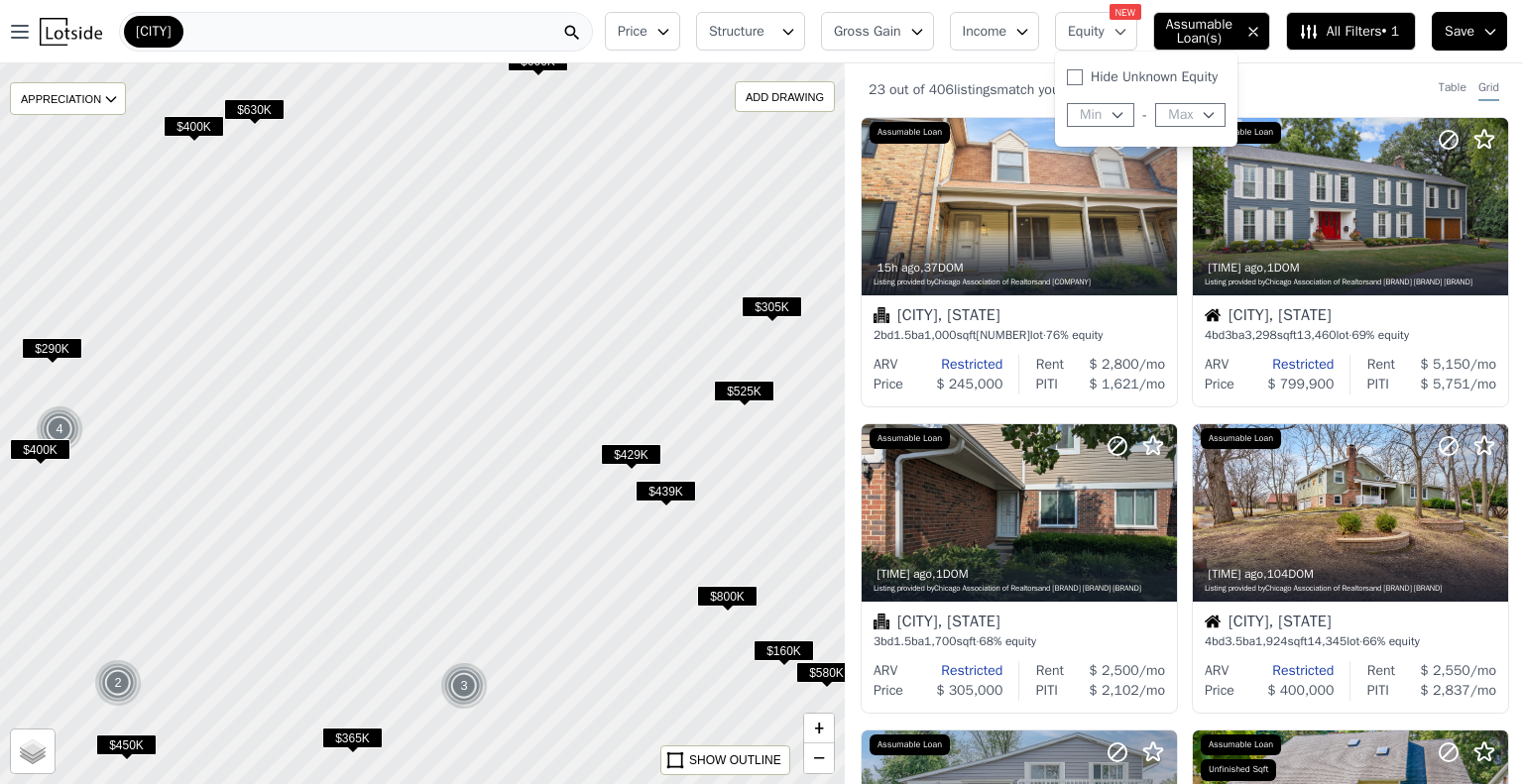 click on "$429K" at bounding box center [631, 454] 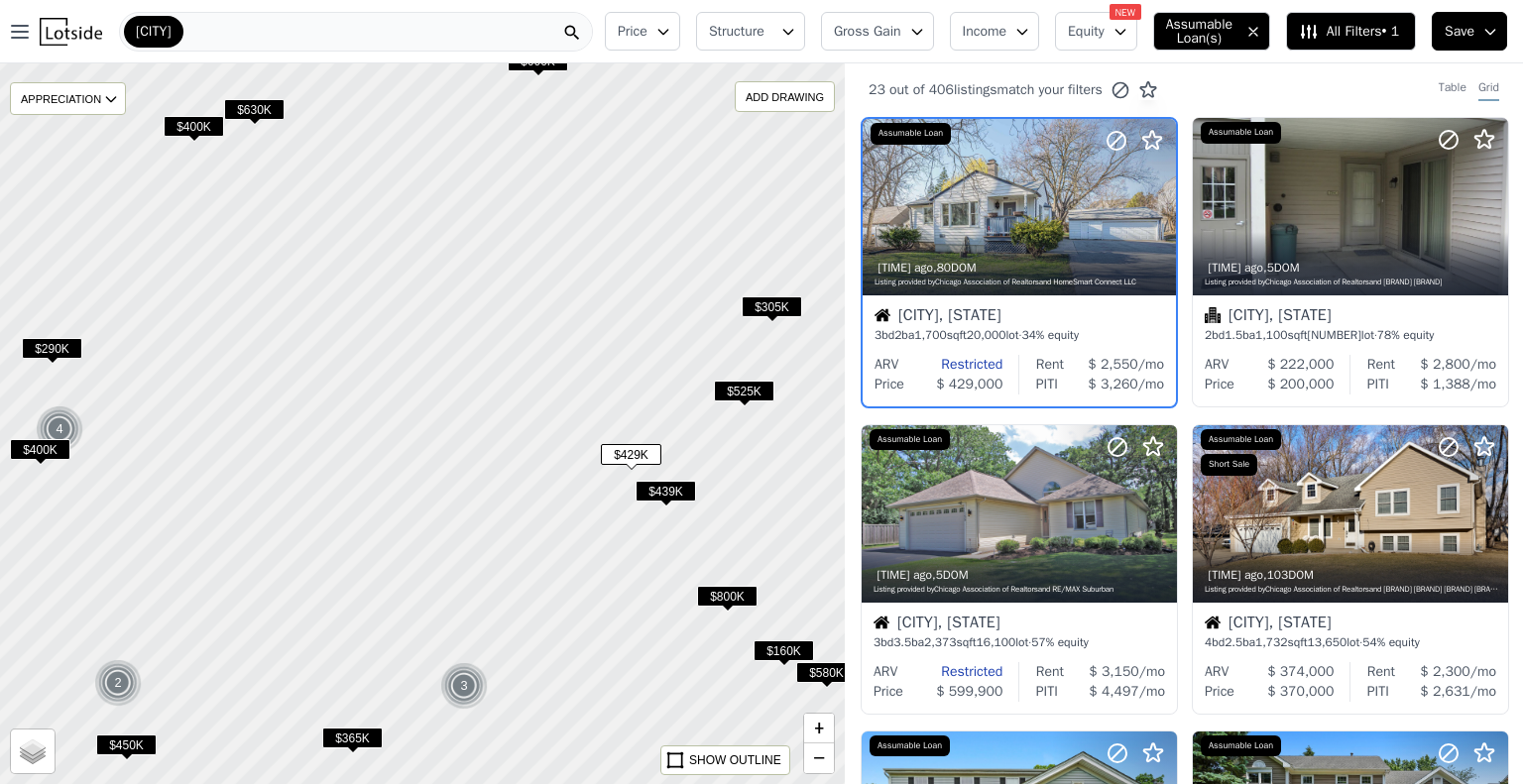 click on "$439K" at bounding box center [665, 491] 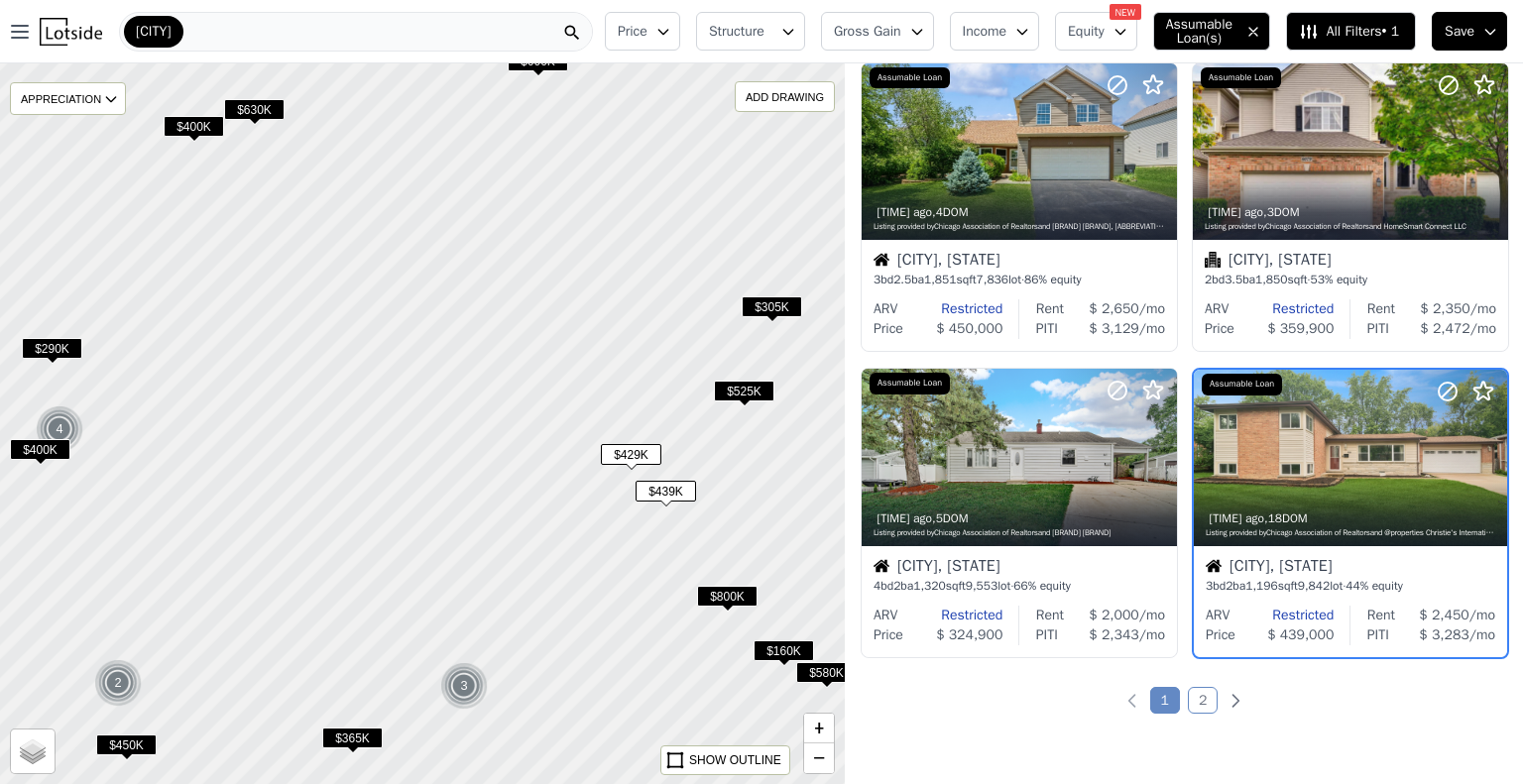 scroll, scrollTop: 1336, scrollLeft: 0, axis: vertical 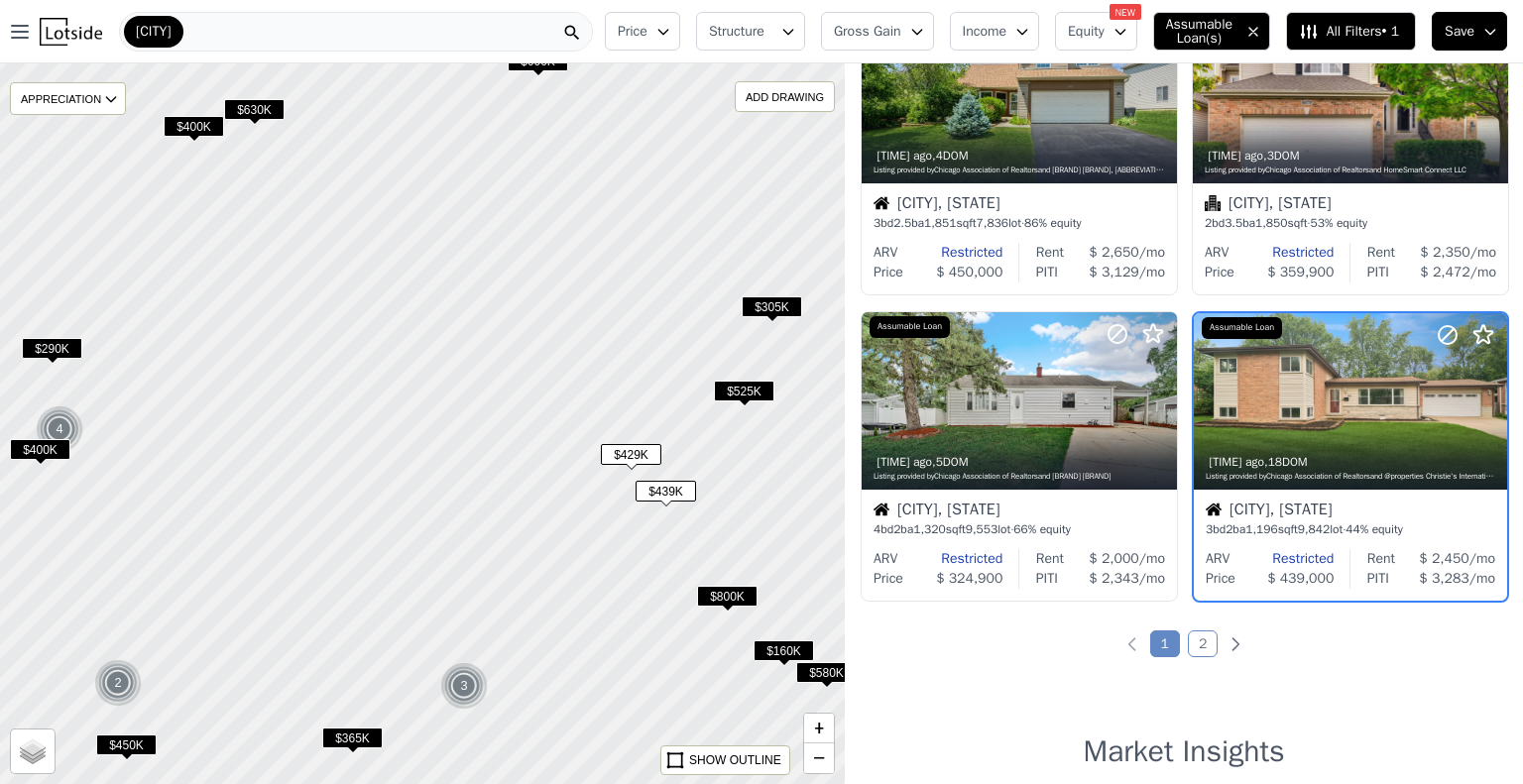 click on "$305K" at bounding box center (771, 306) 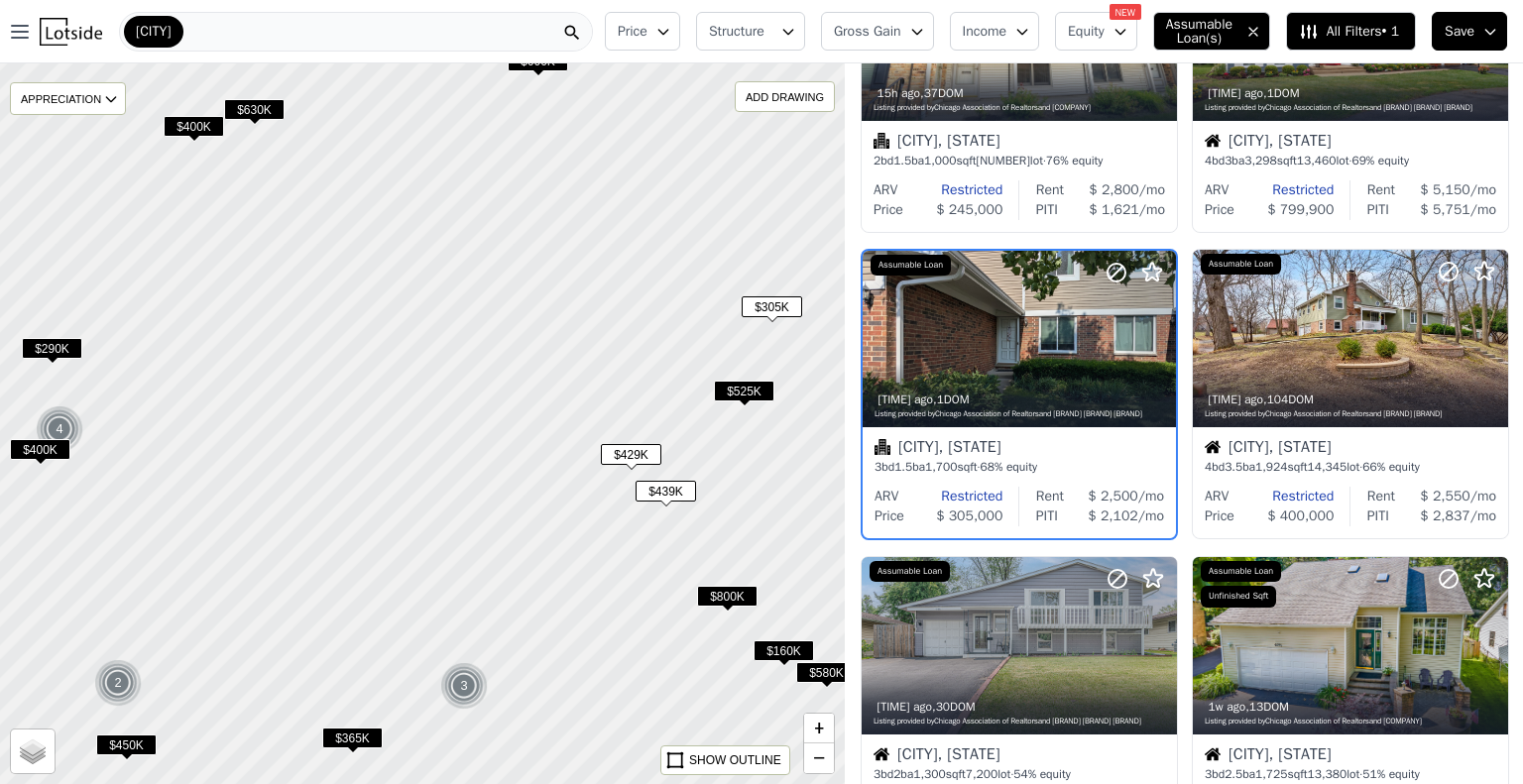 scroll, scrollTop: 113, scrollLeft: 0, axis: vertical 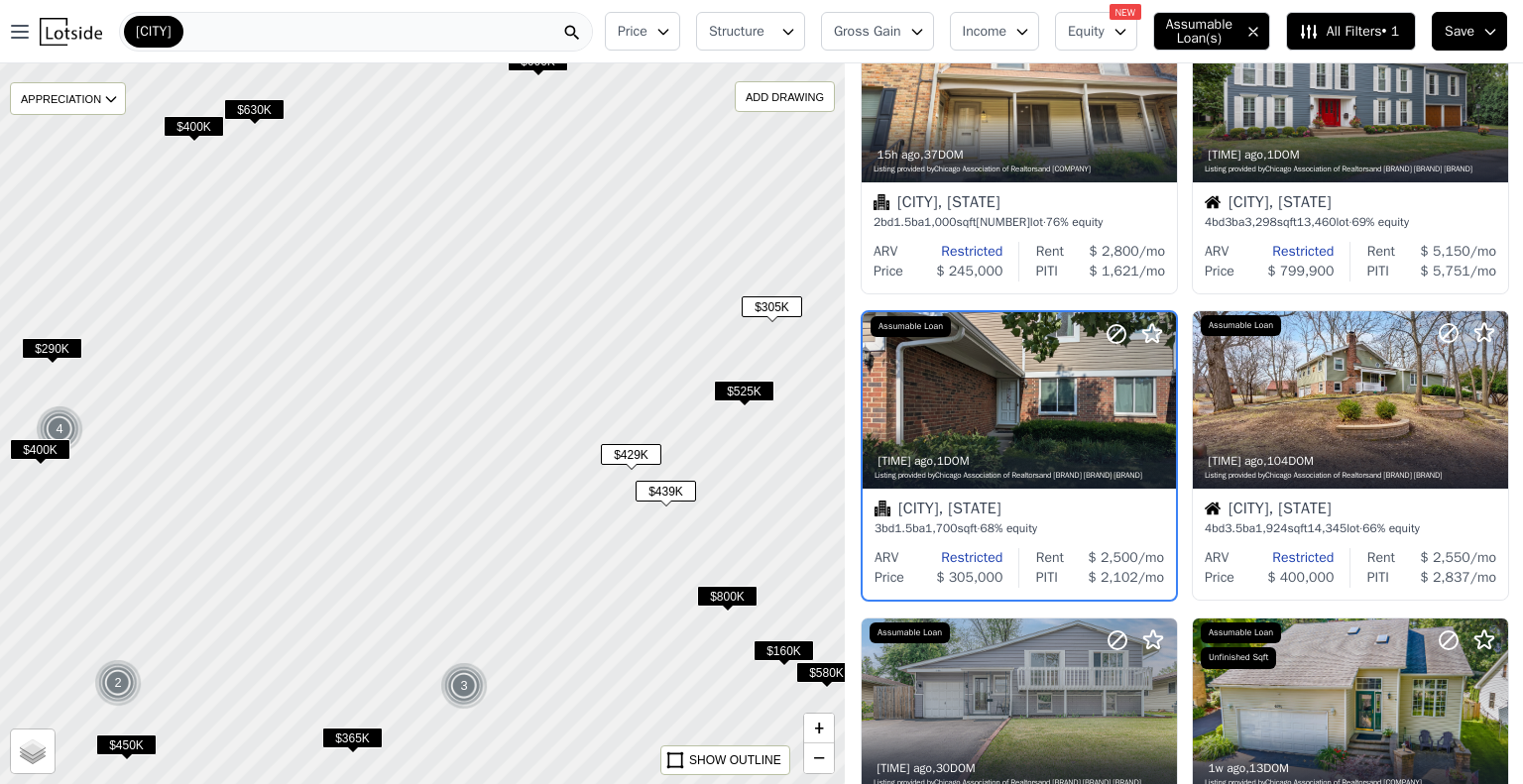 click on "$305K" at bounding box center [771, 306] 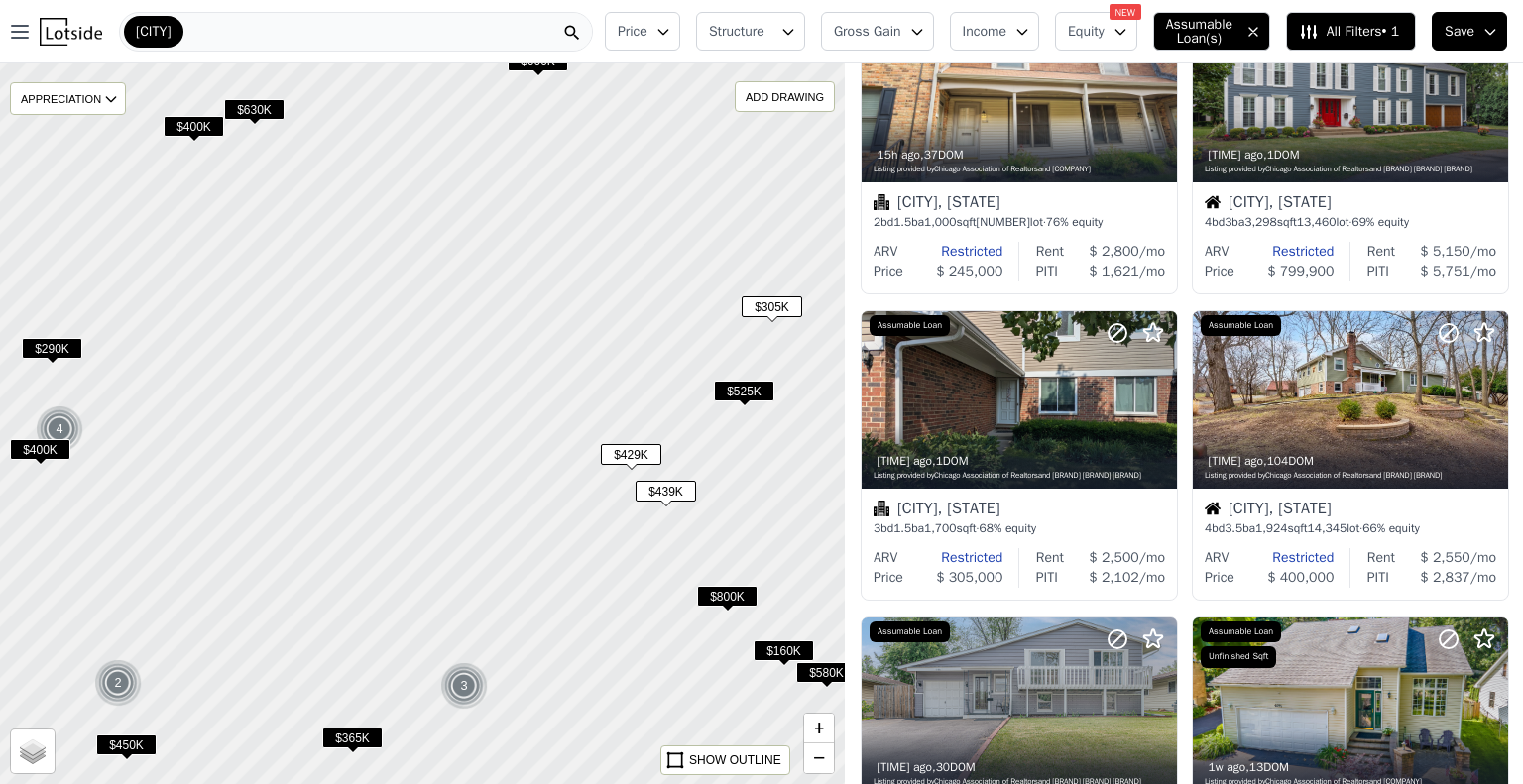 click on "$305K" at bounding box center [771, 306] 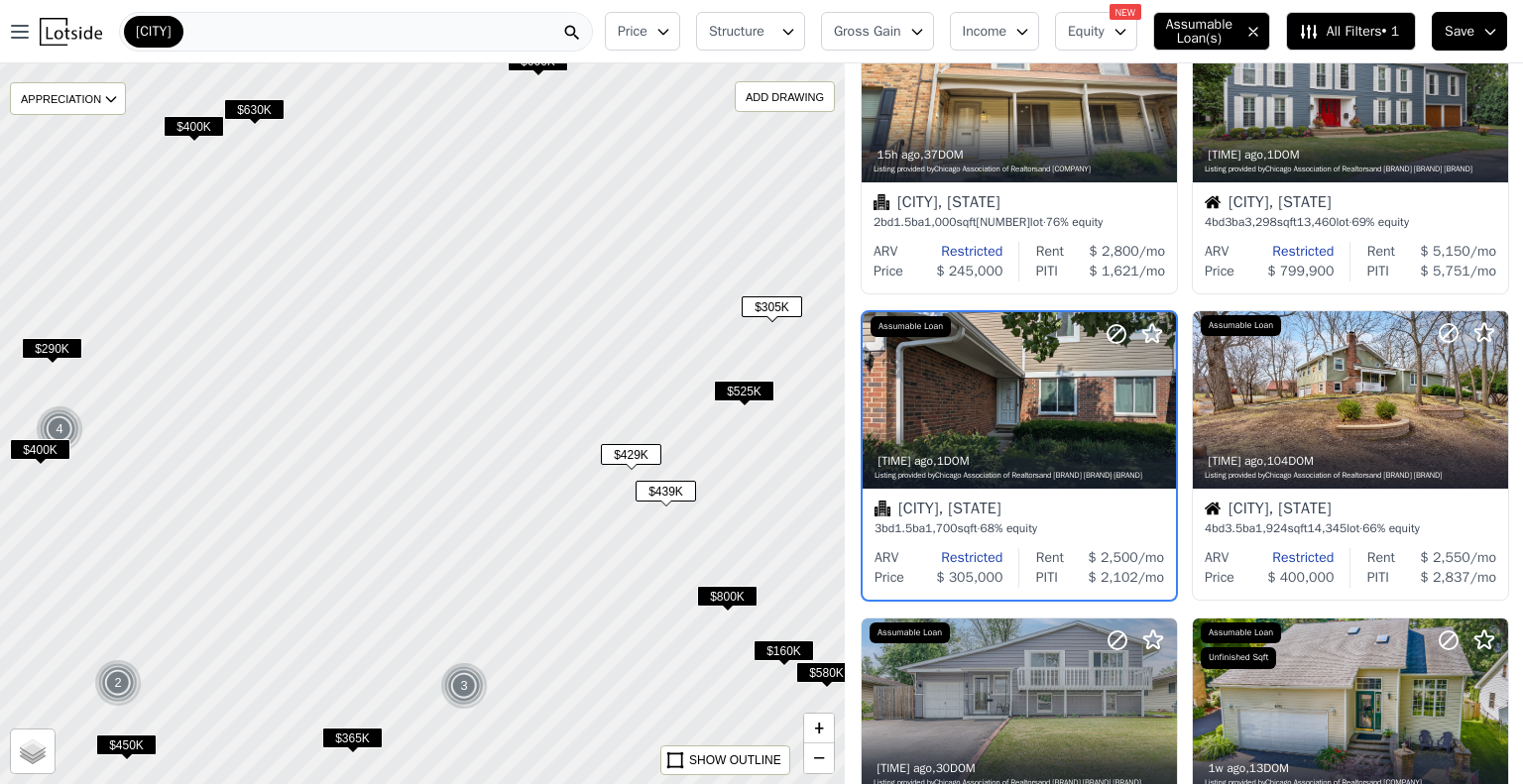 click on "$305K" at bounding box center [771, 306] 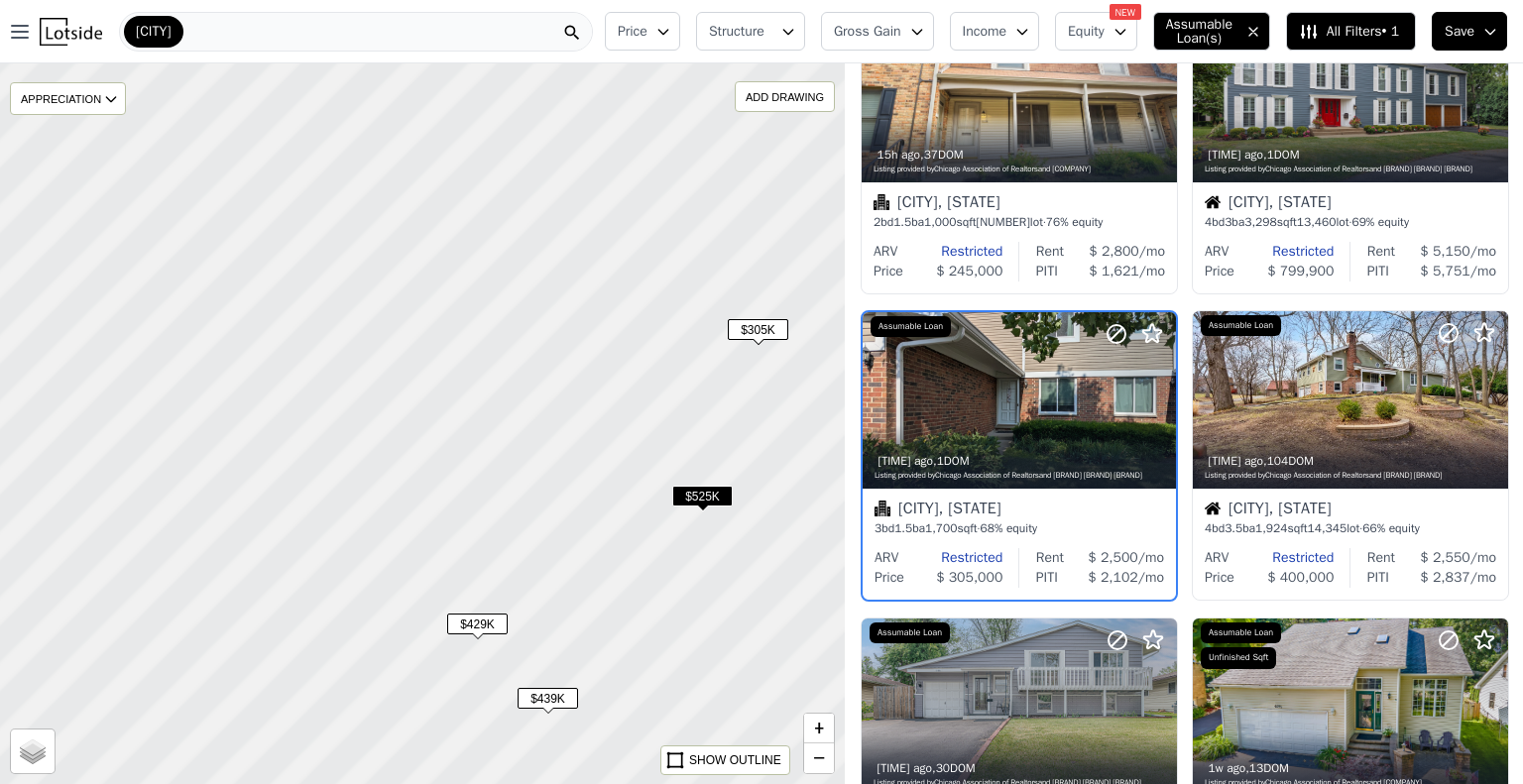 click at bounding box center (422, 423) 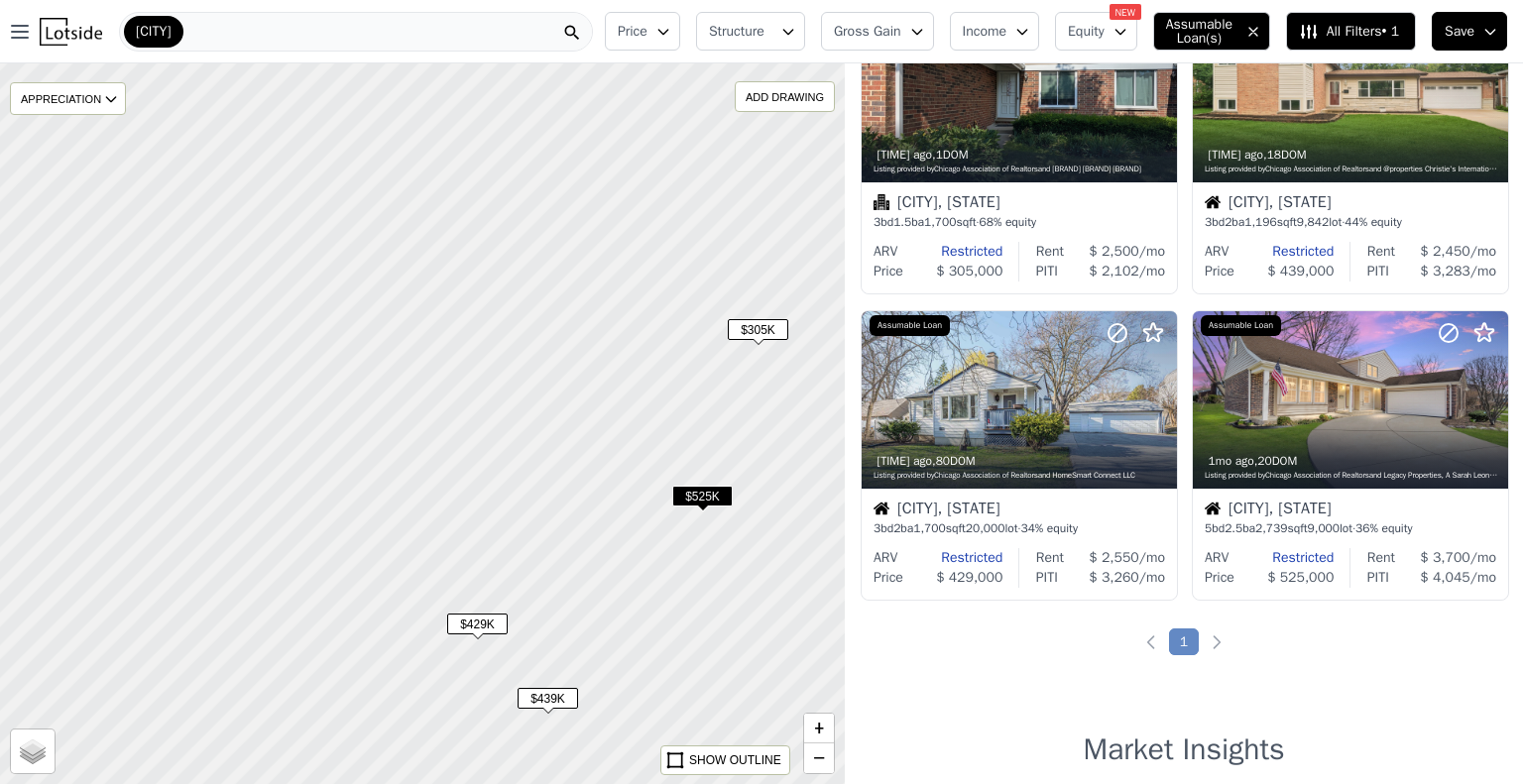 scroll, scrollTop: 0, scrollLeft: 0, axis: both 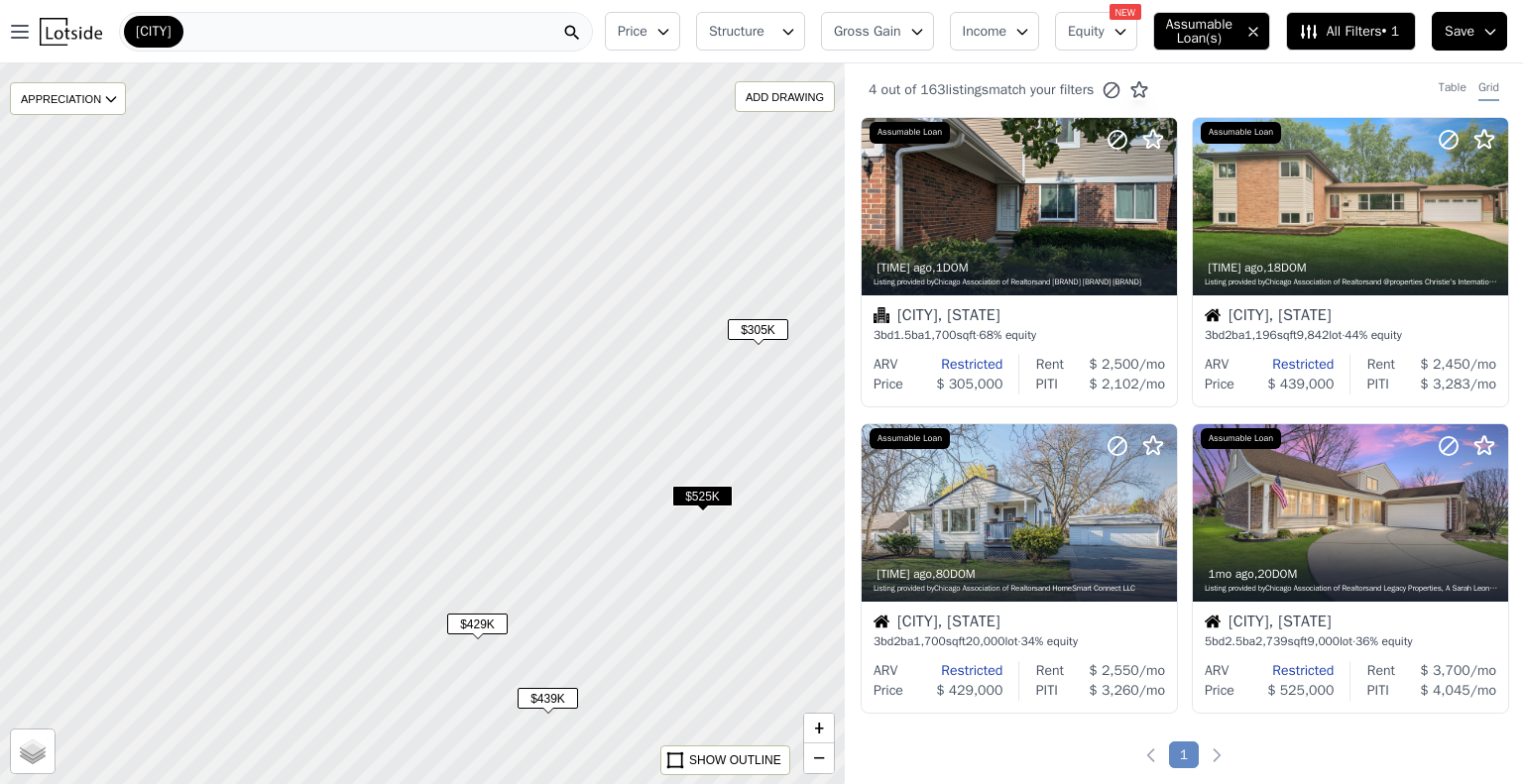 click on "$305K" at bounding box center [758, 329] 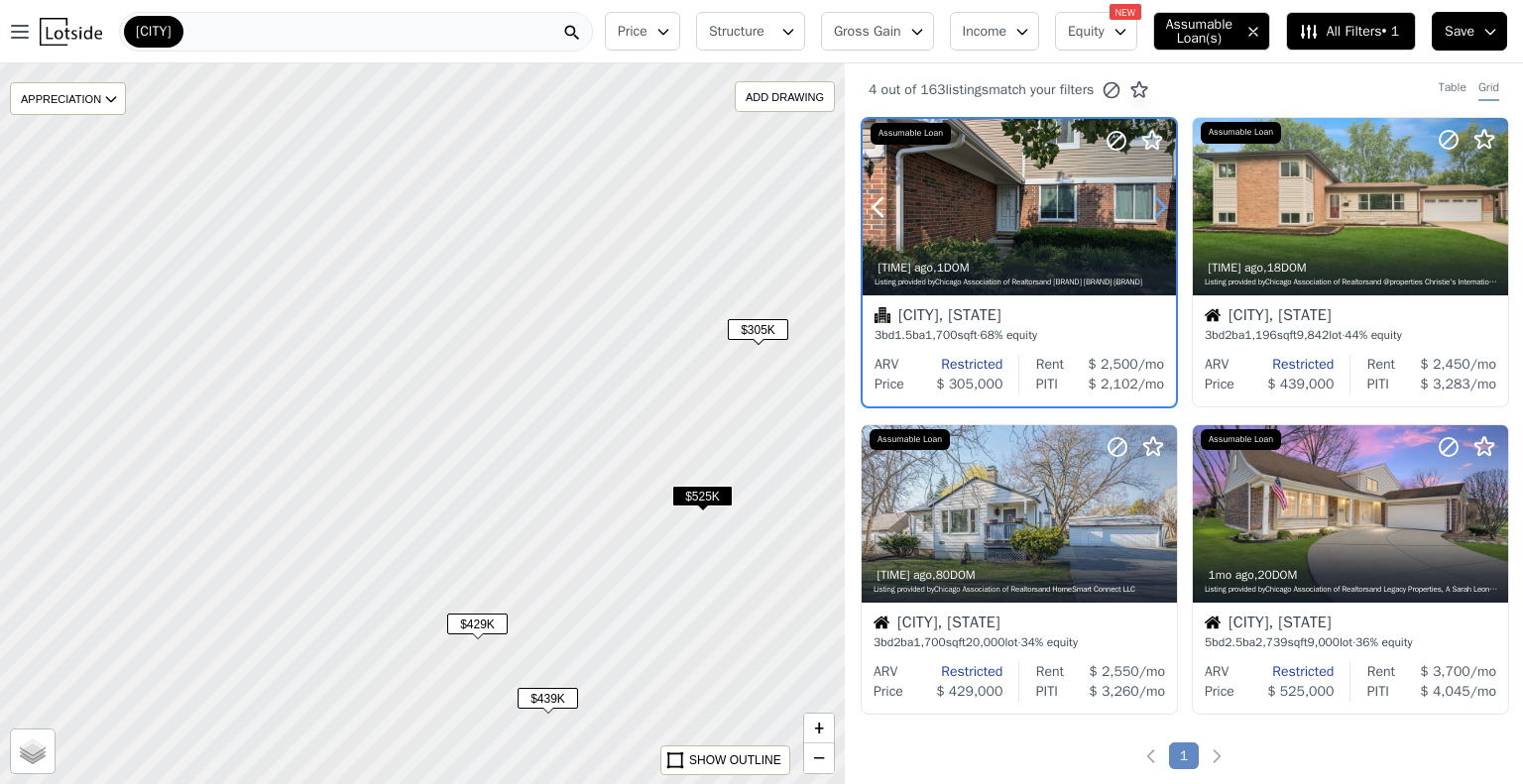 drag, startPoint x: 1173, startPoint y: 209, endPoint x: 1157, endPoint y: 206, distance: 16.27882 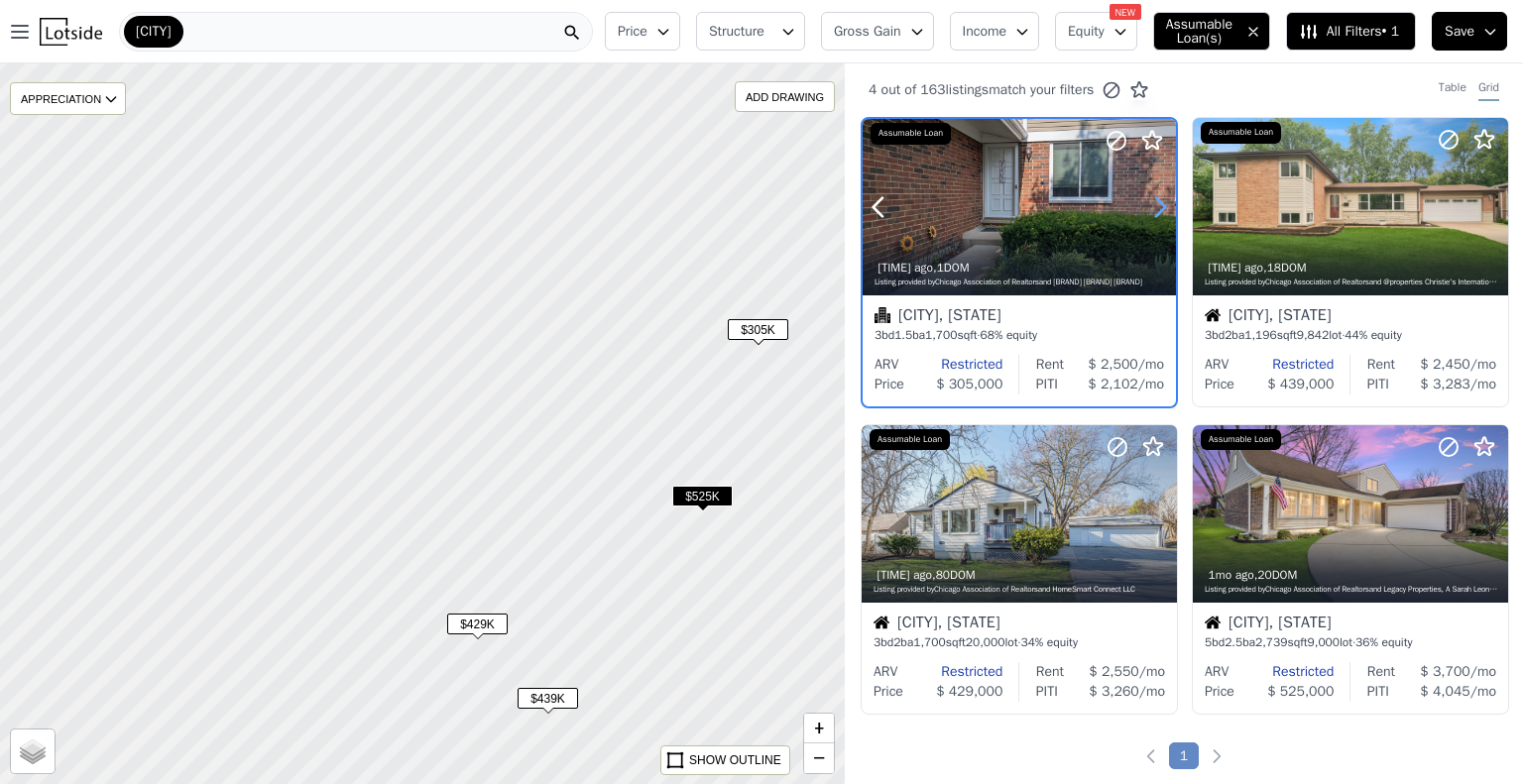 click 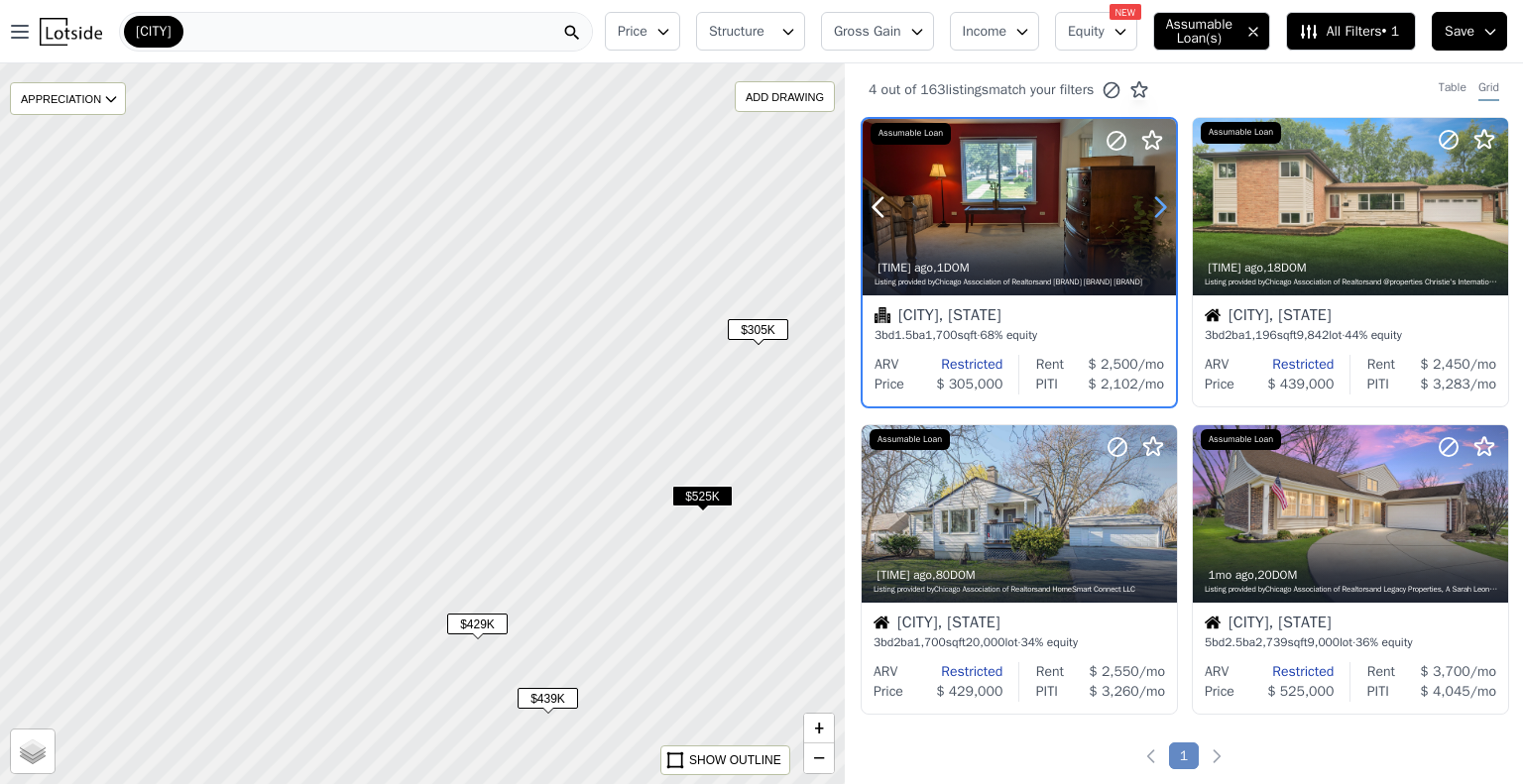 click 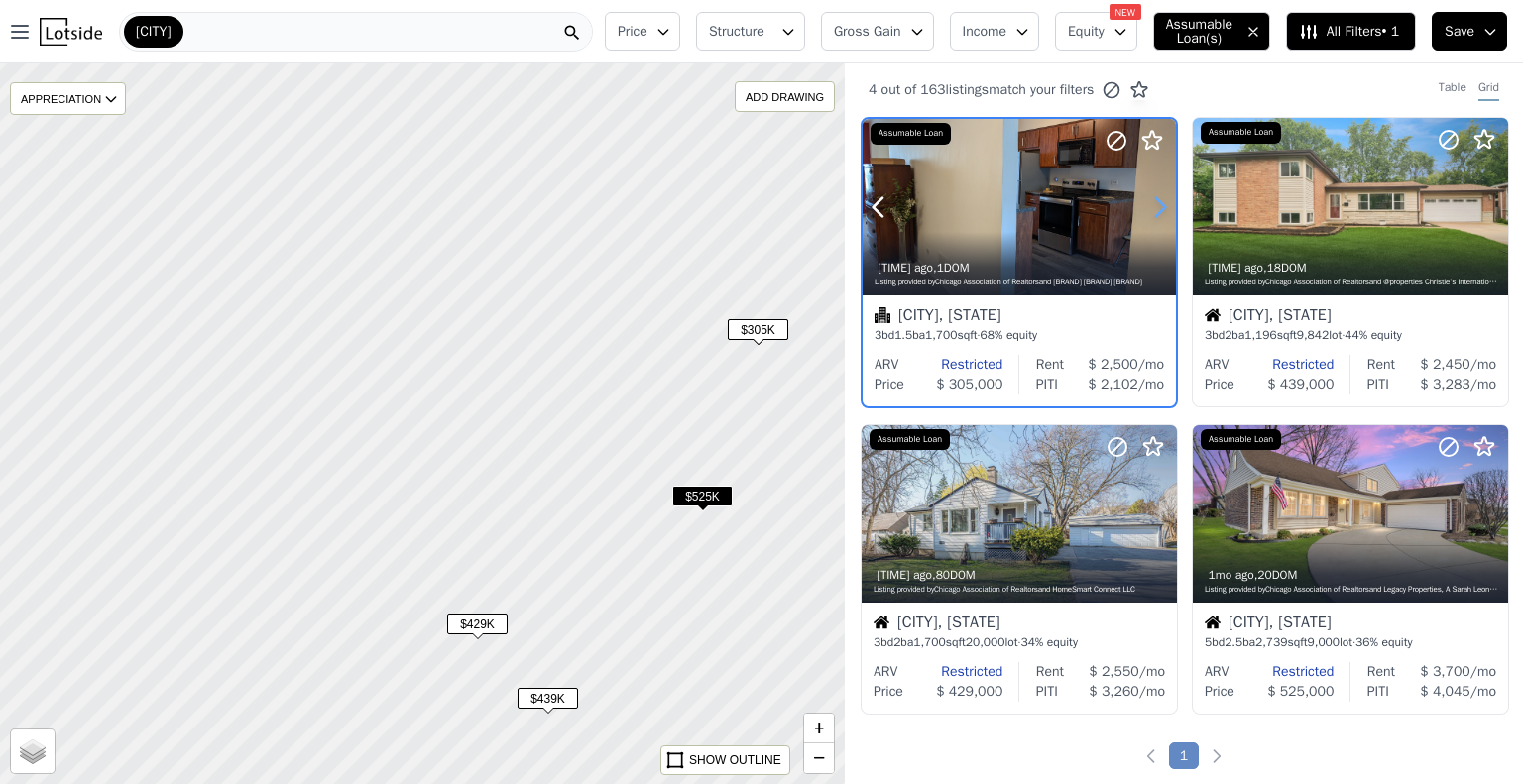 click 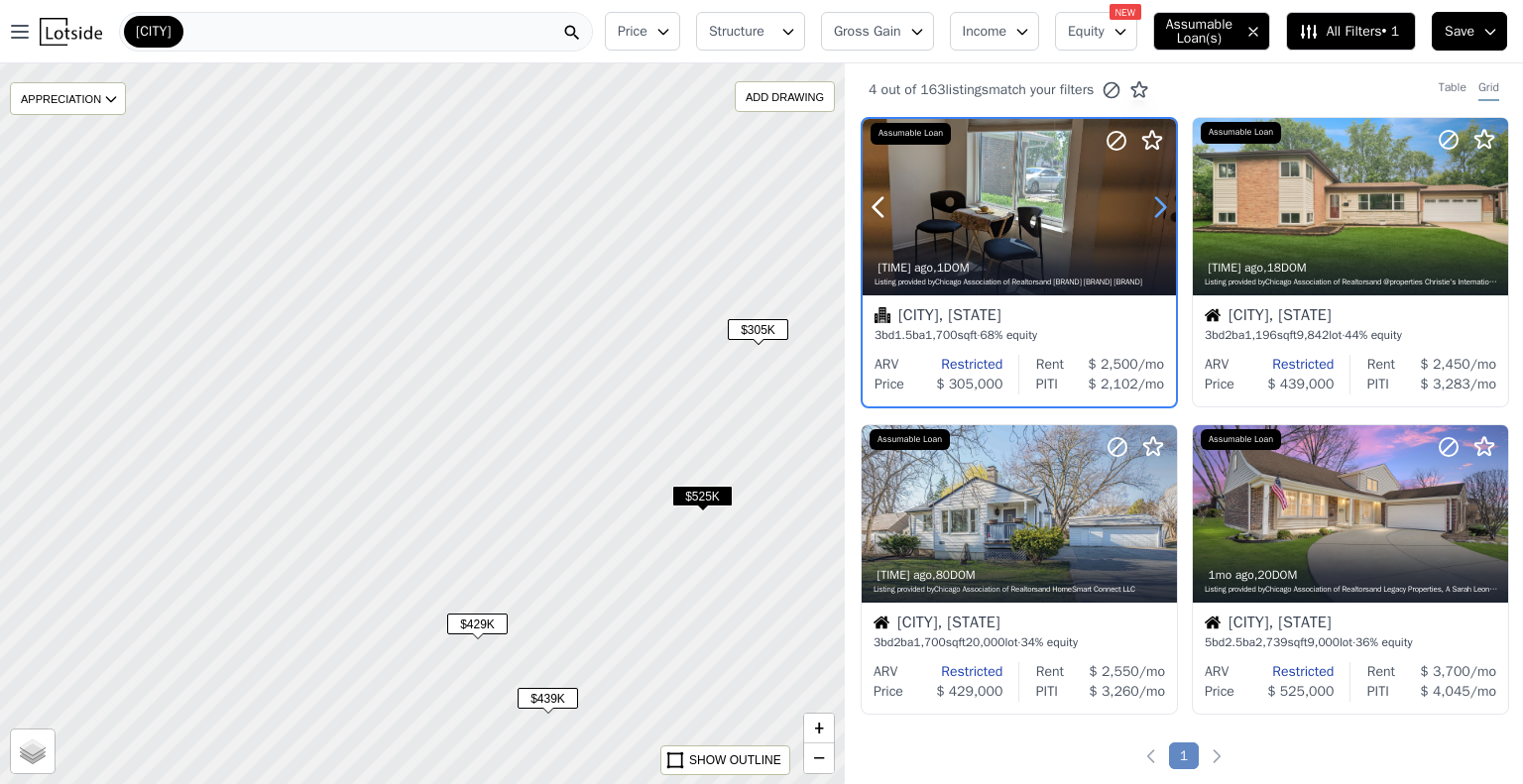 click 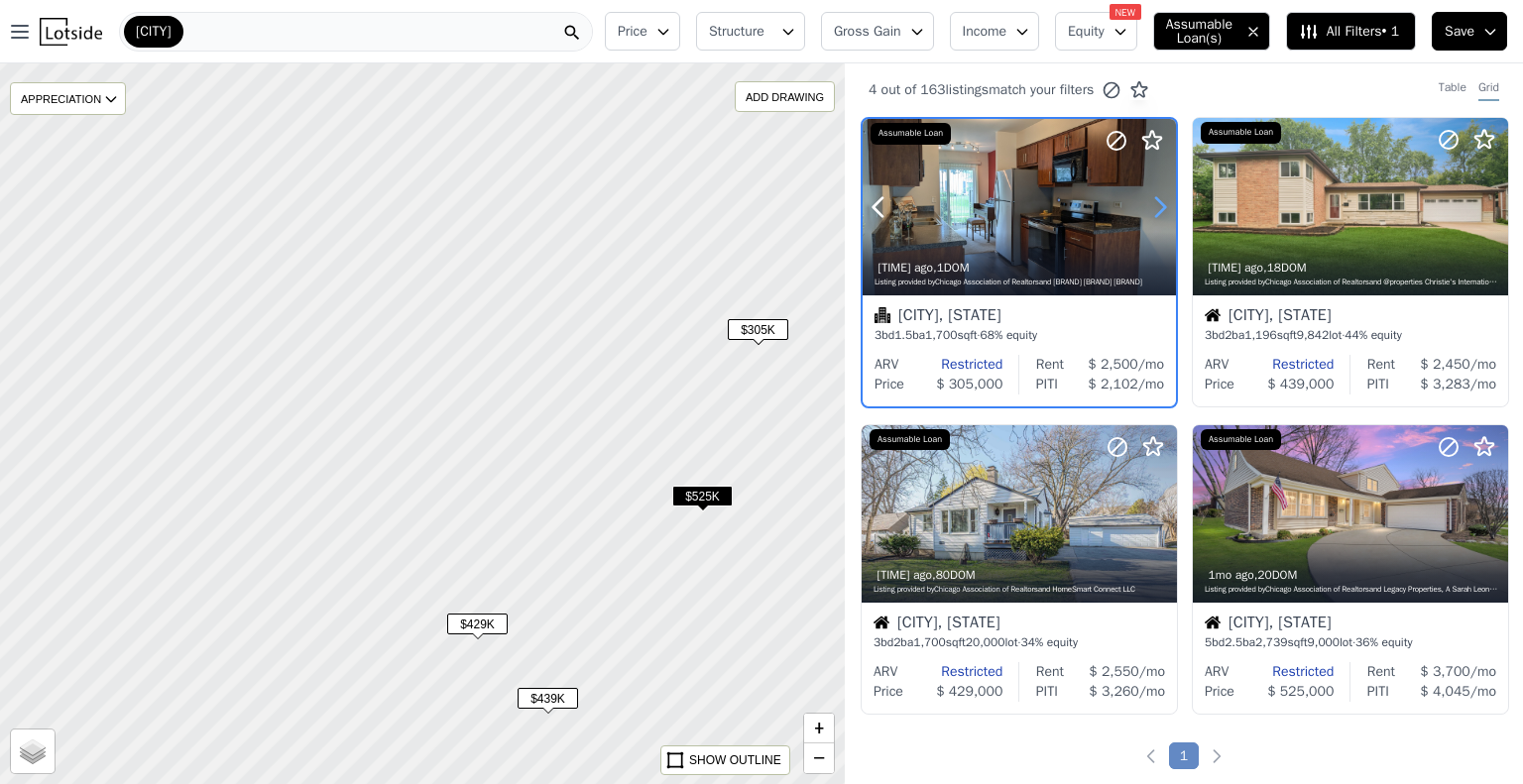 click 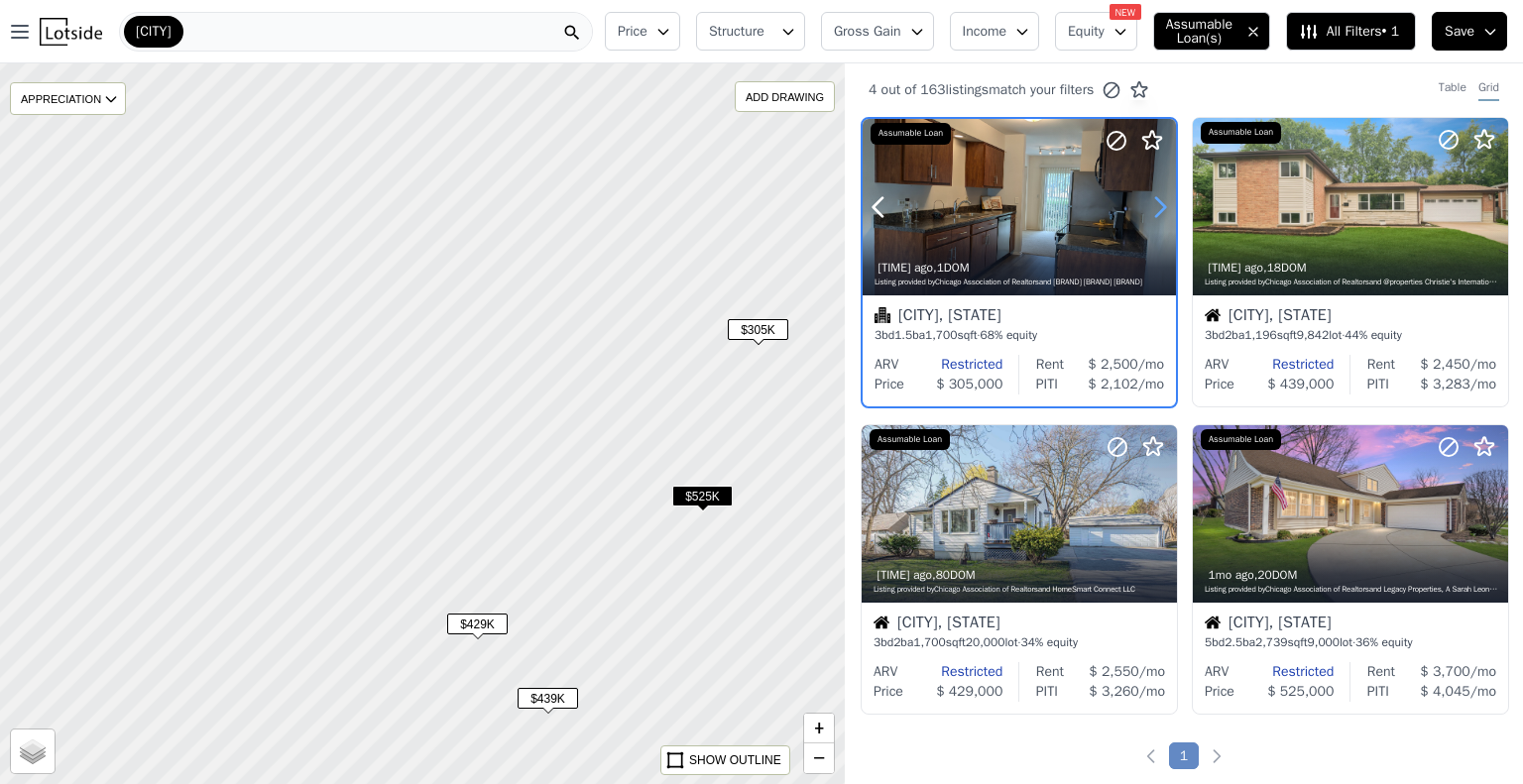 click 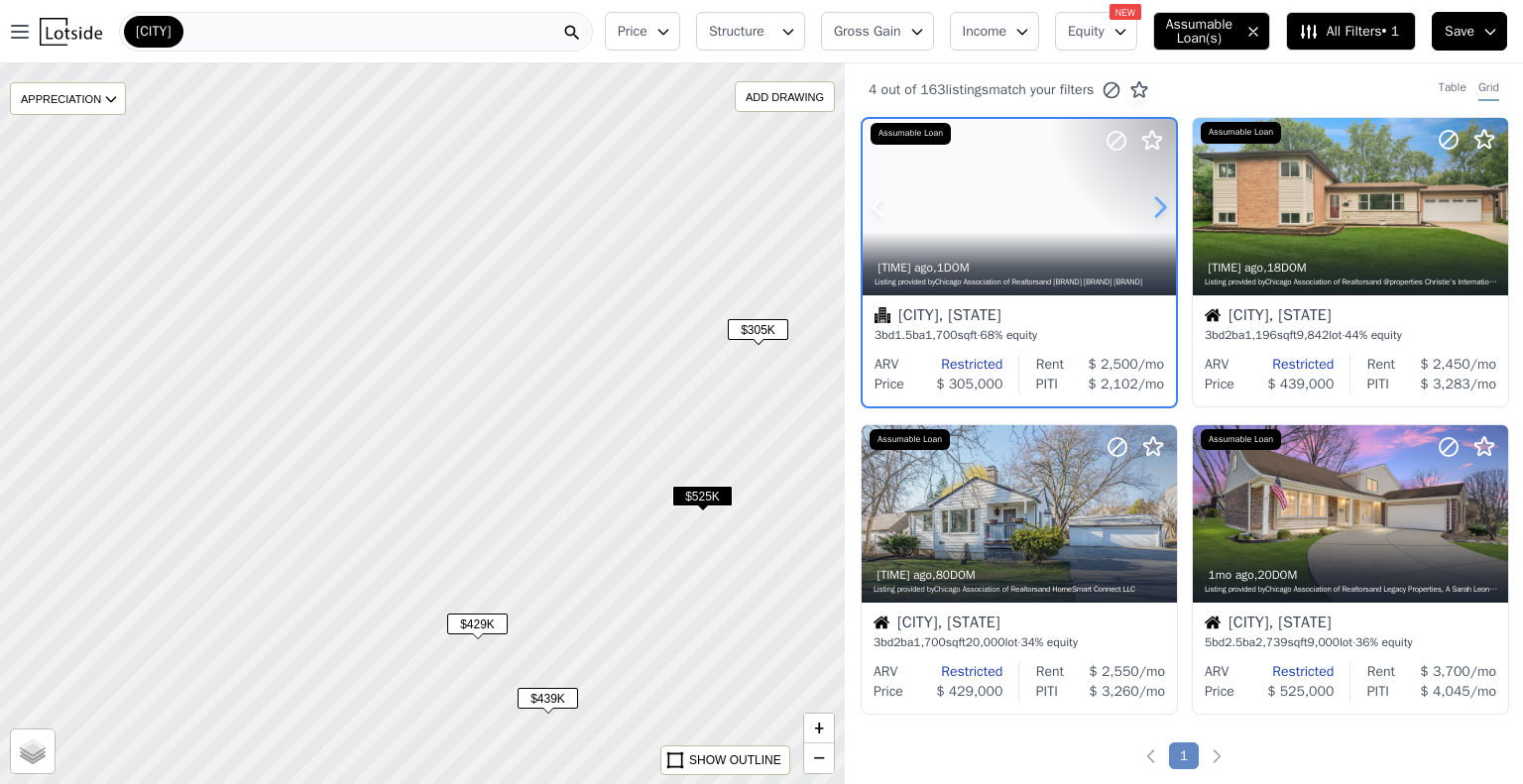 click 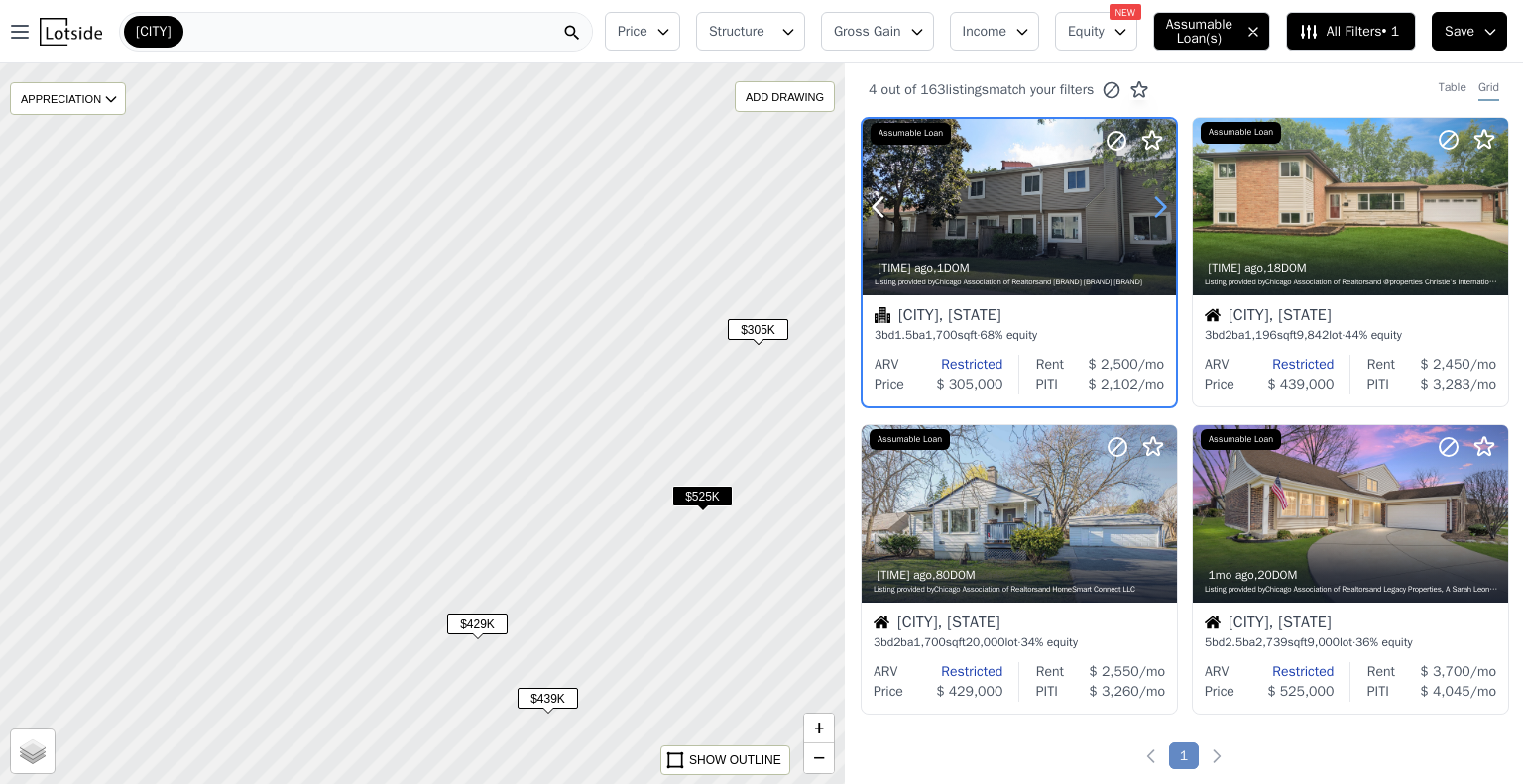 click 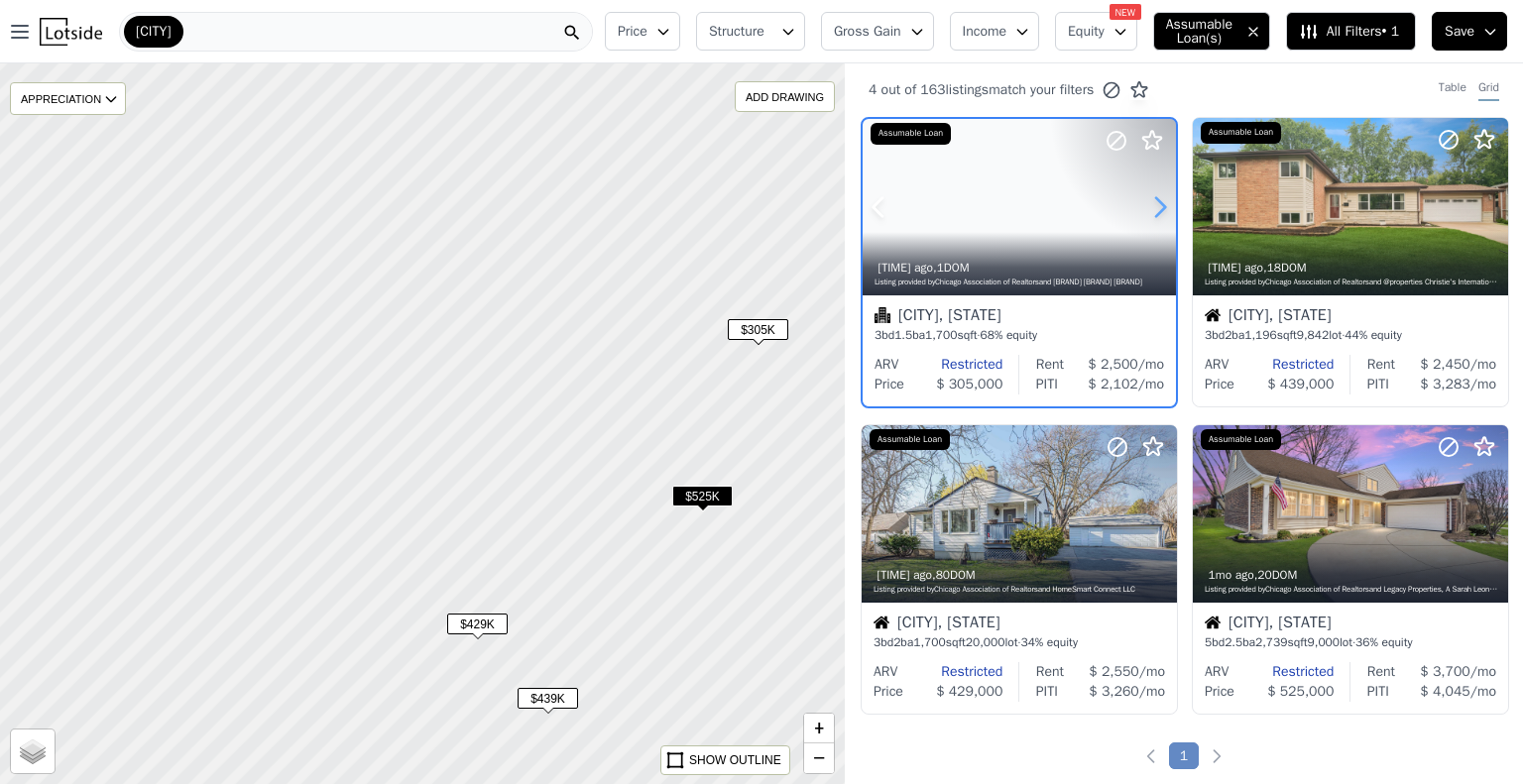 click 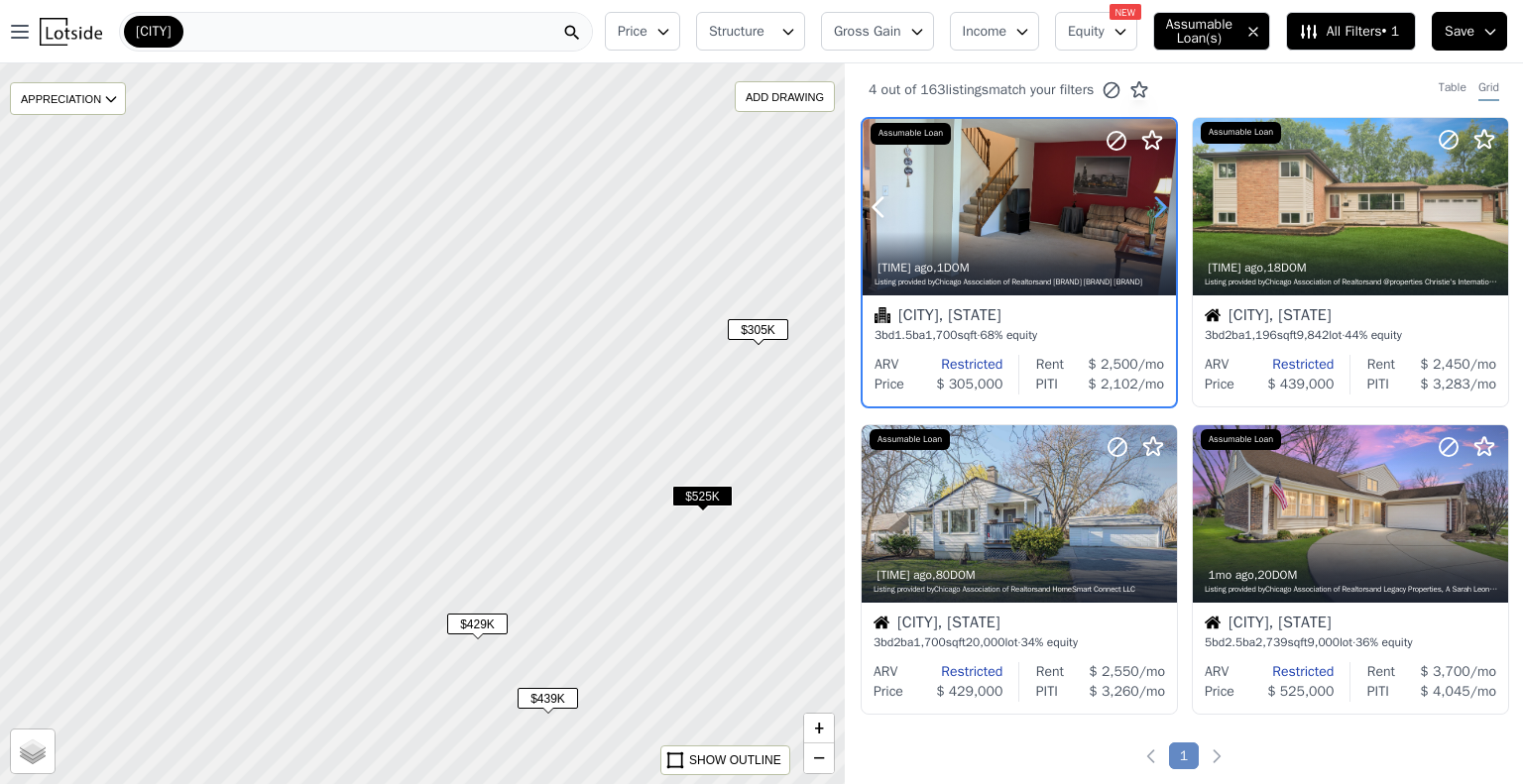 click 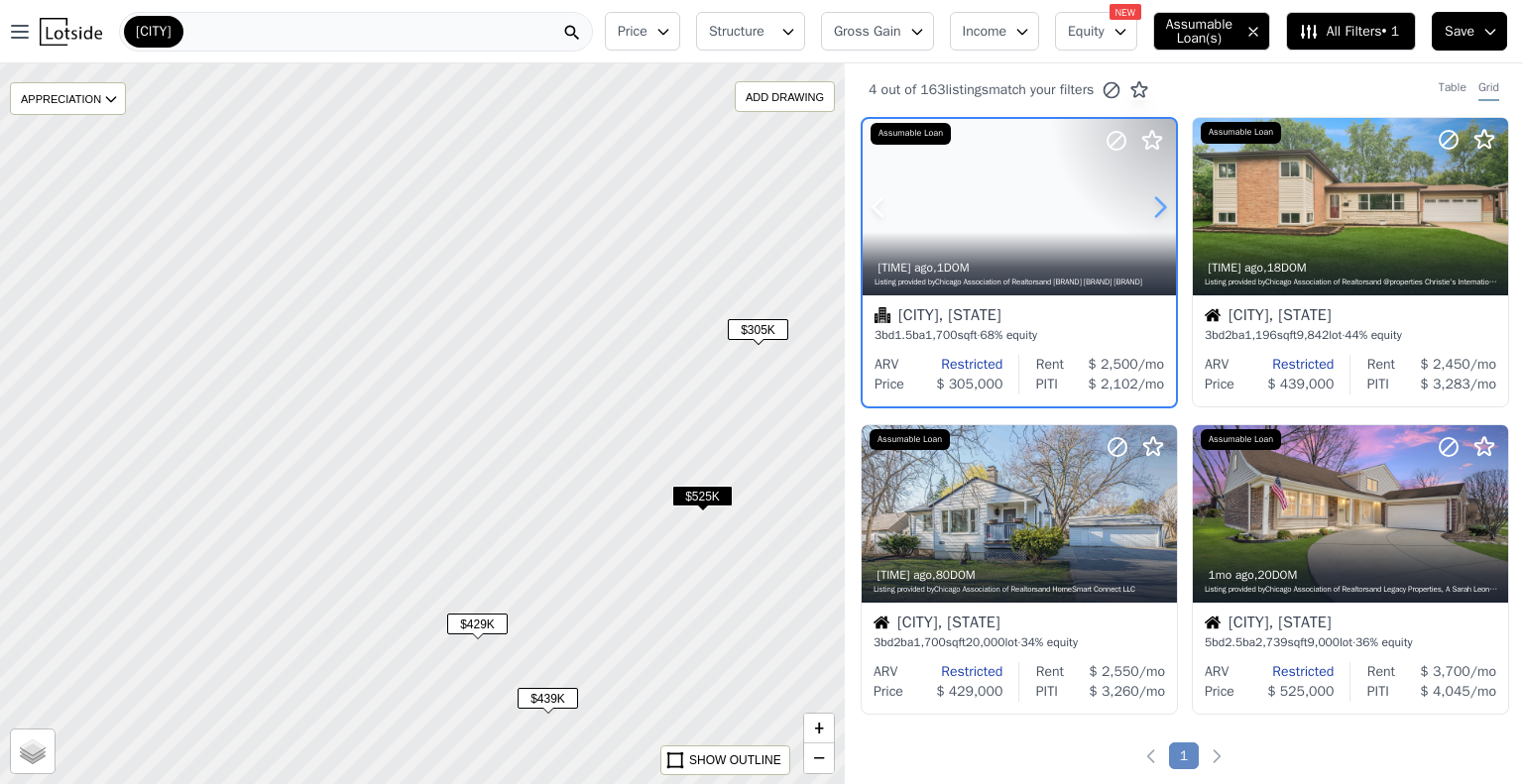 click 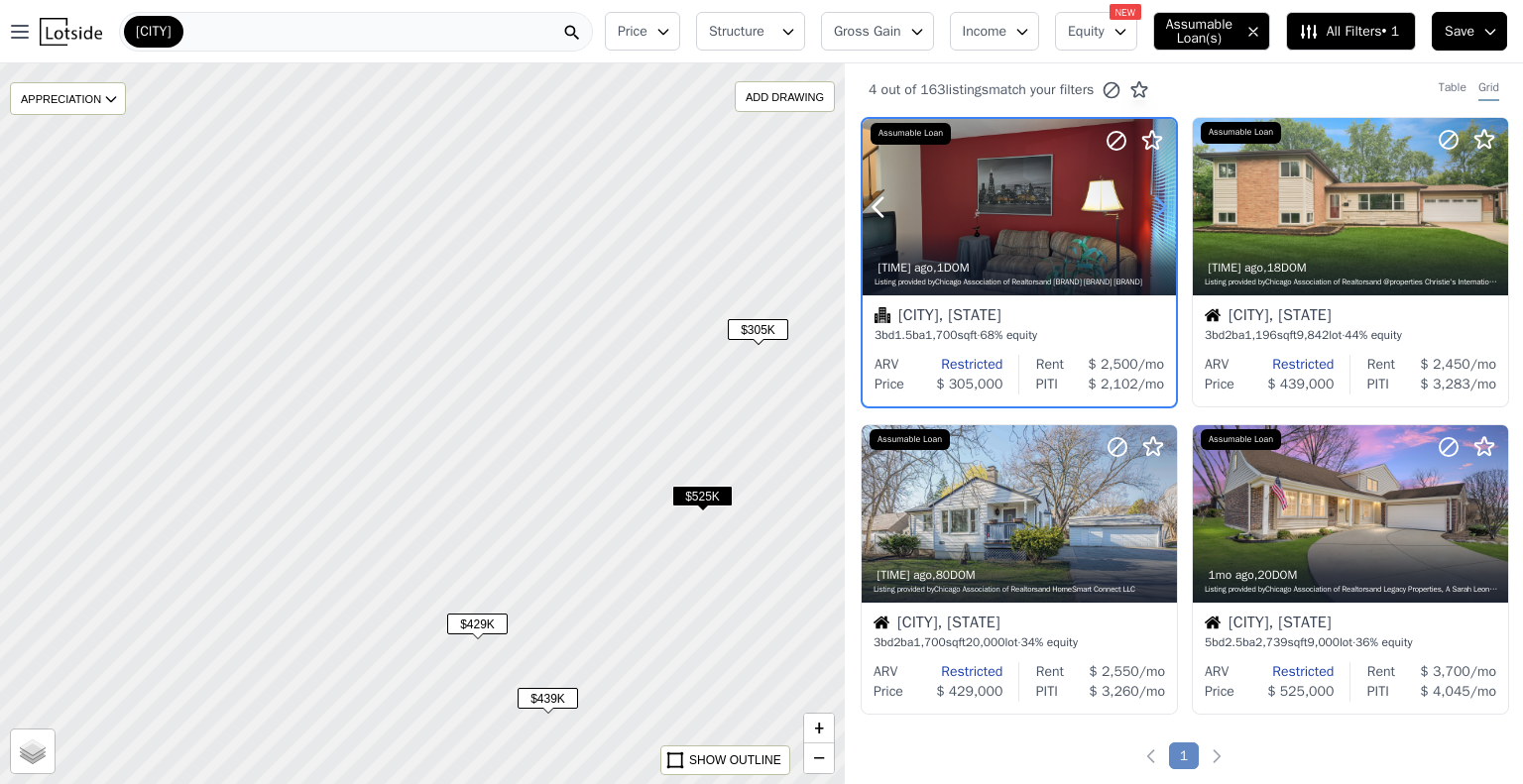 click 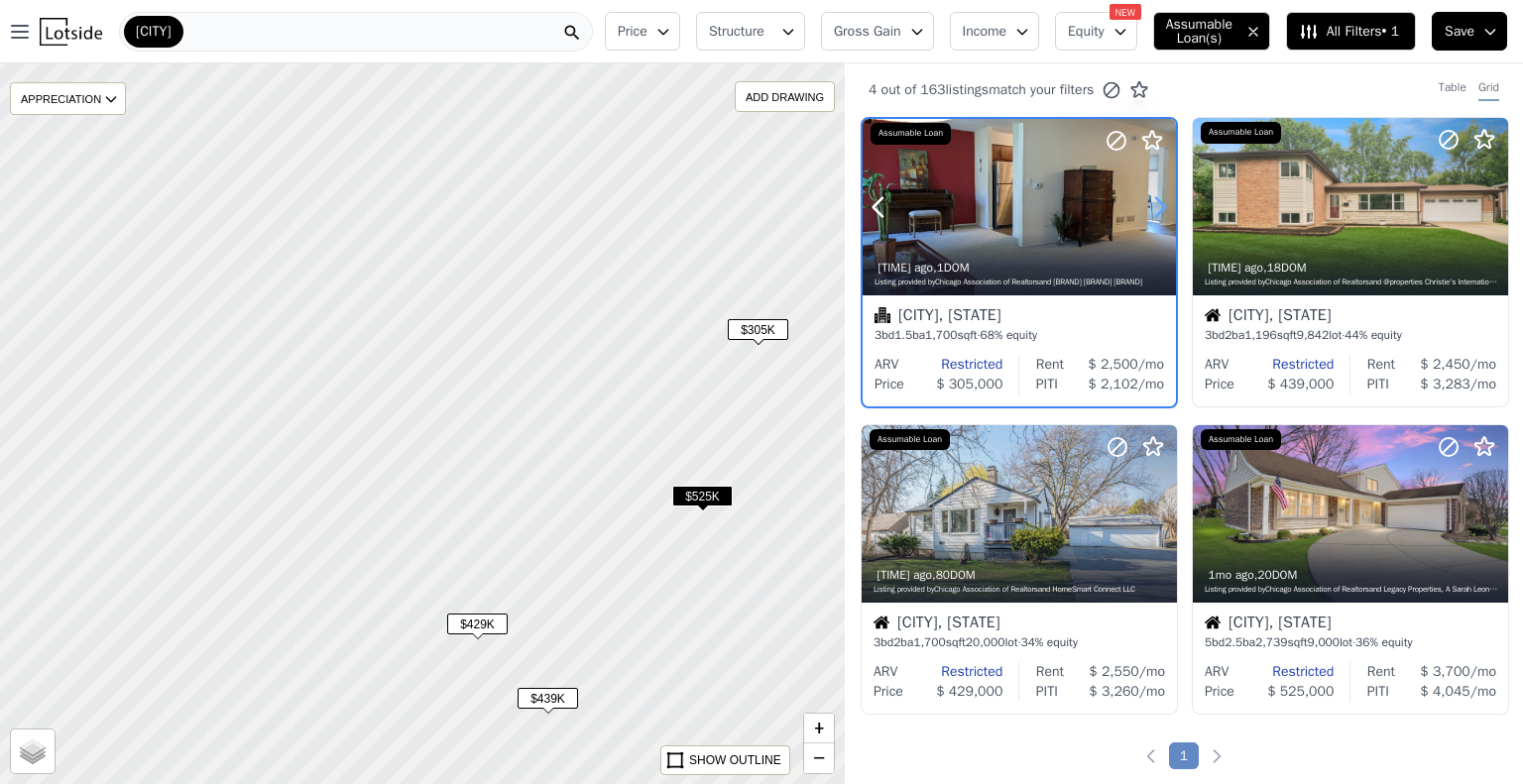 click 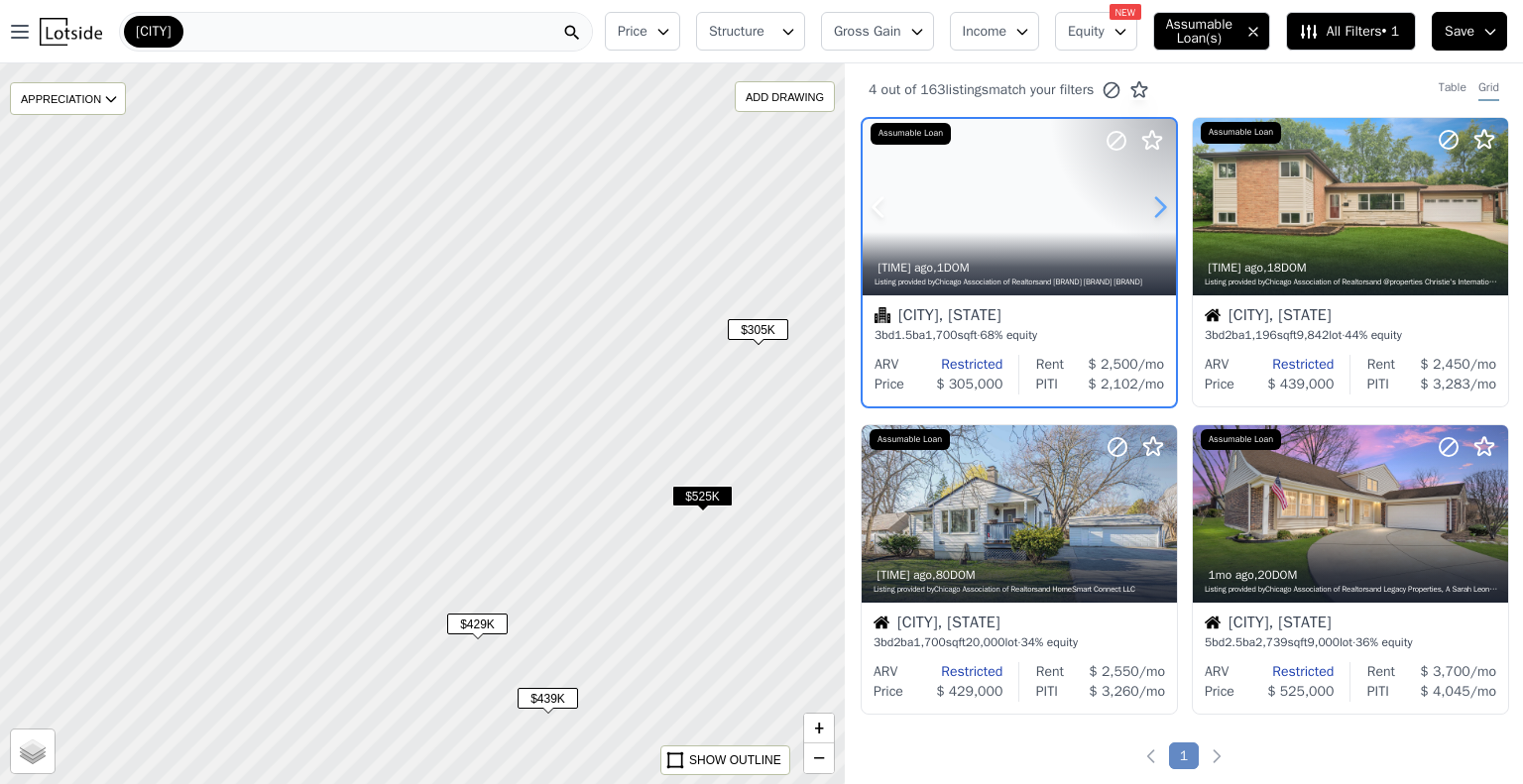 click 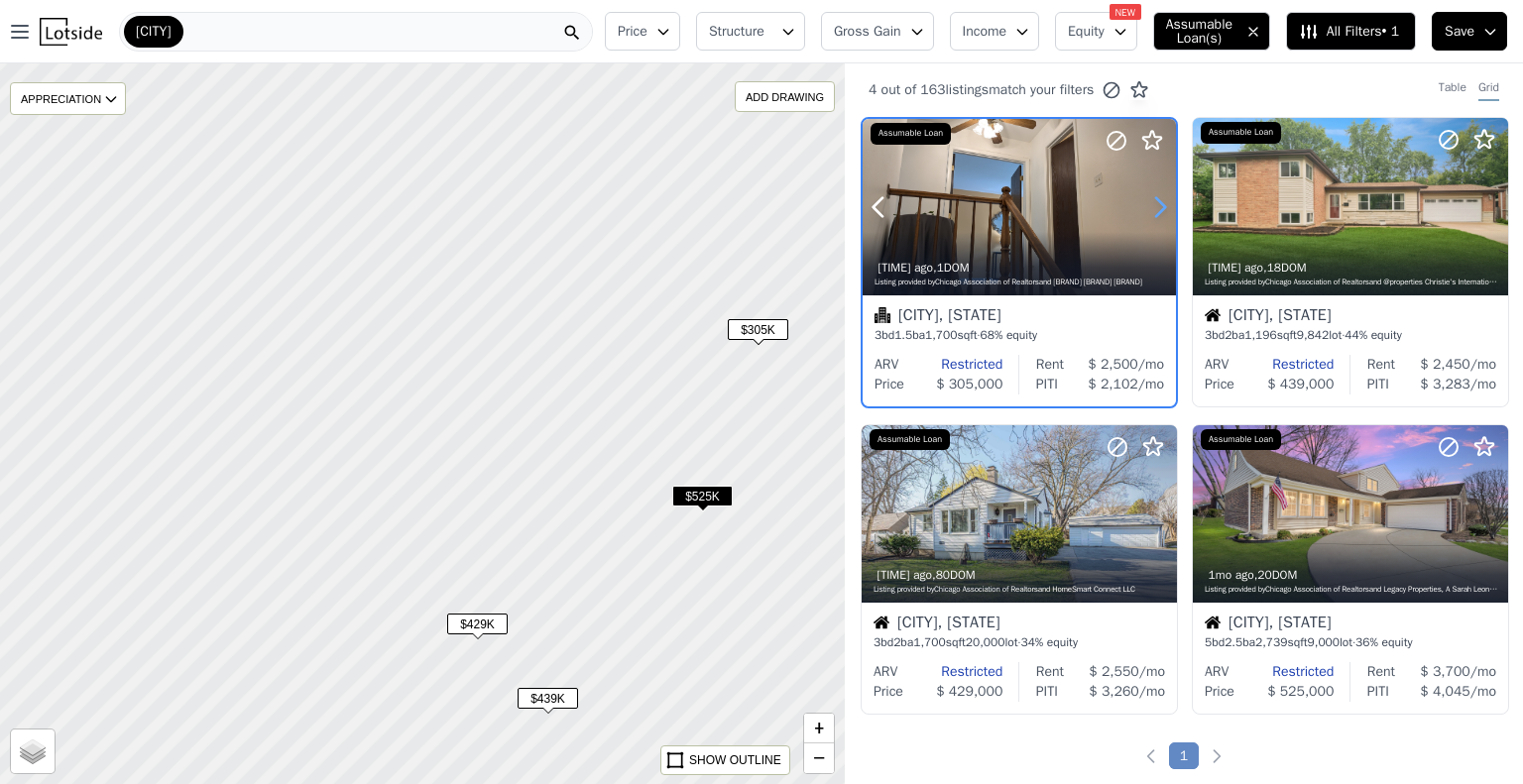 click 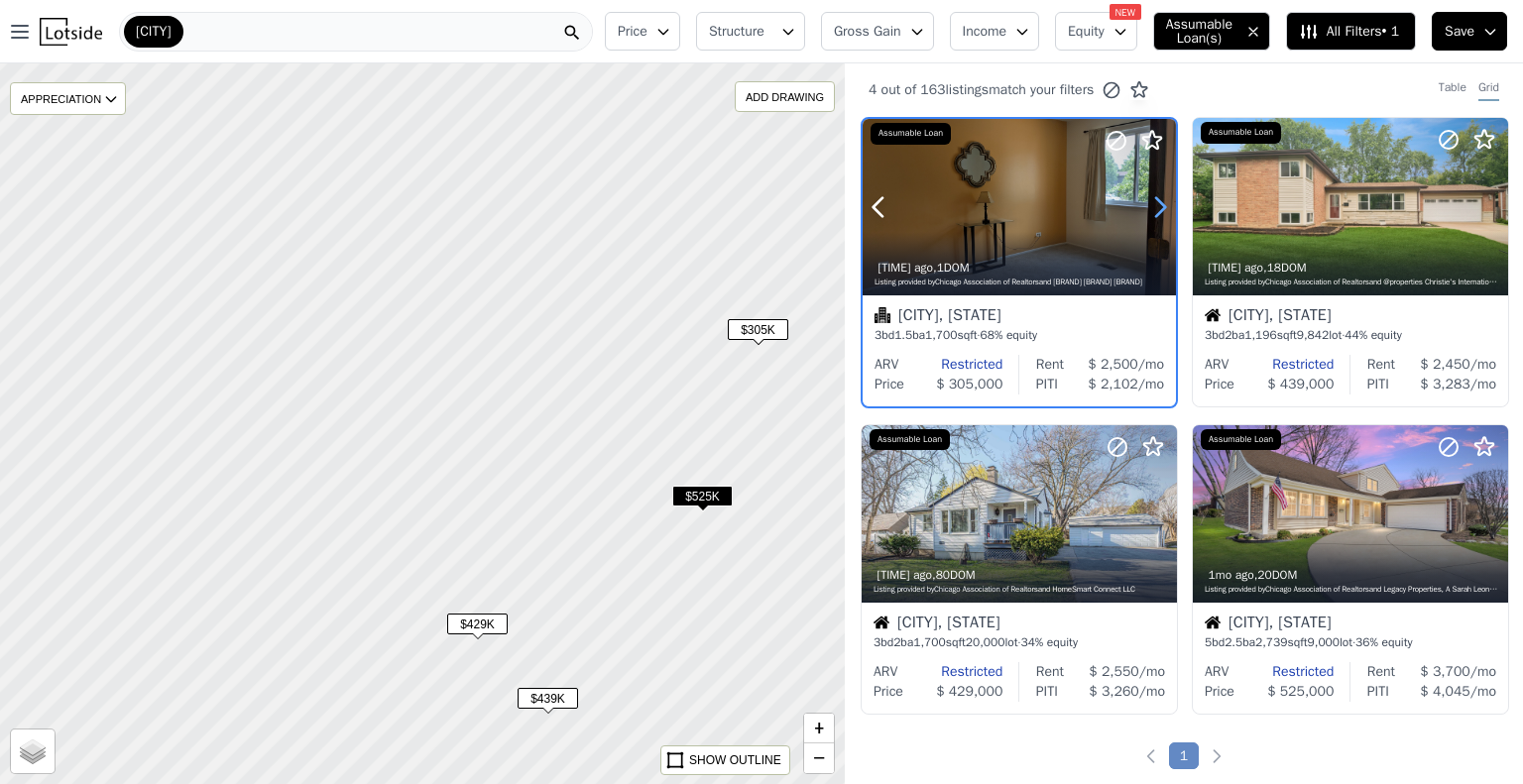 click 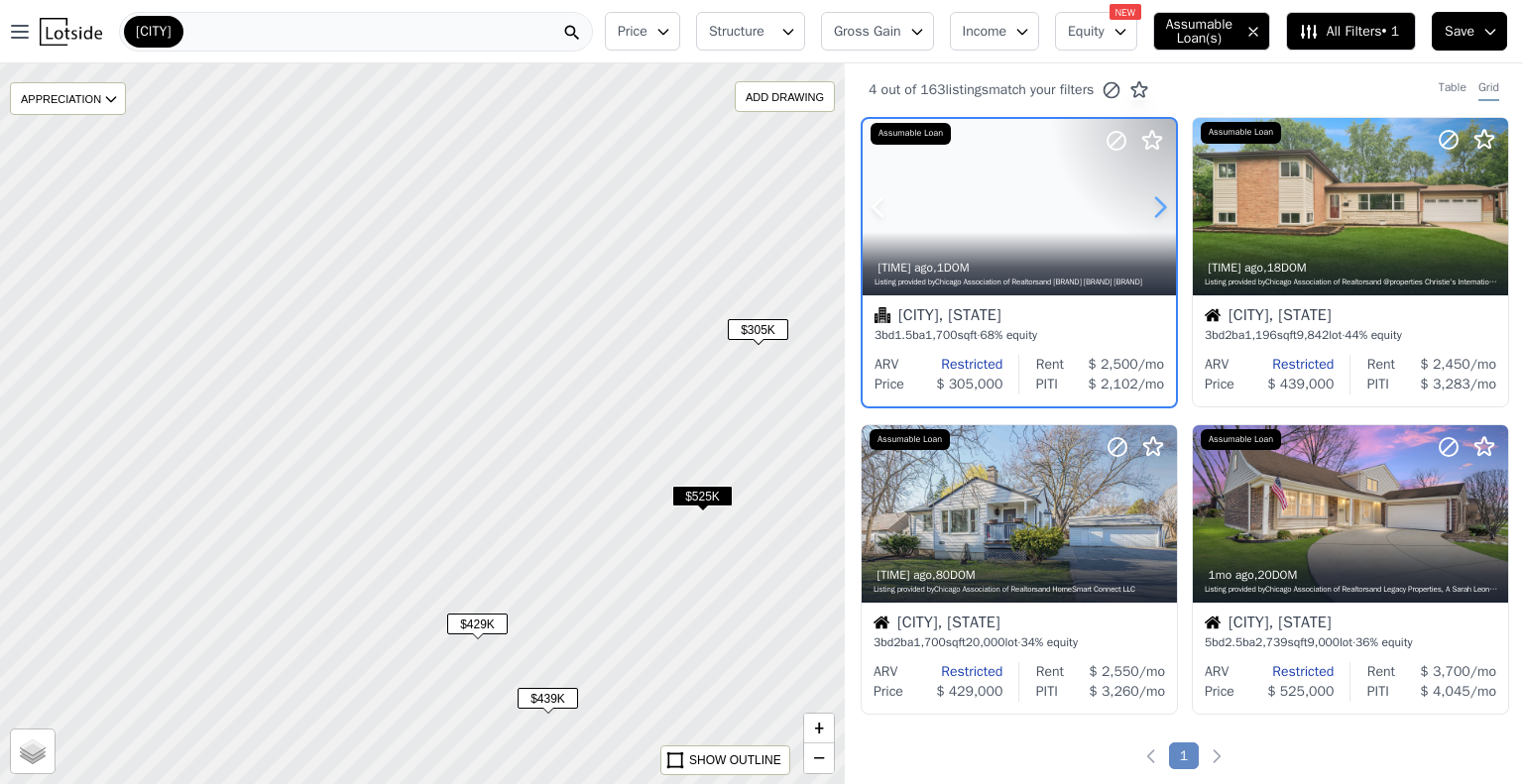 click 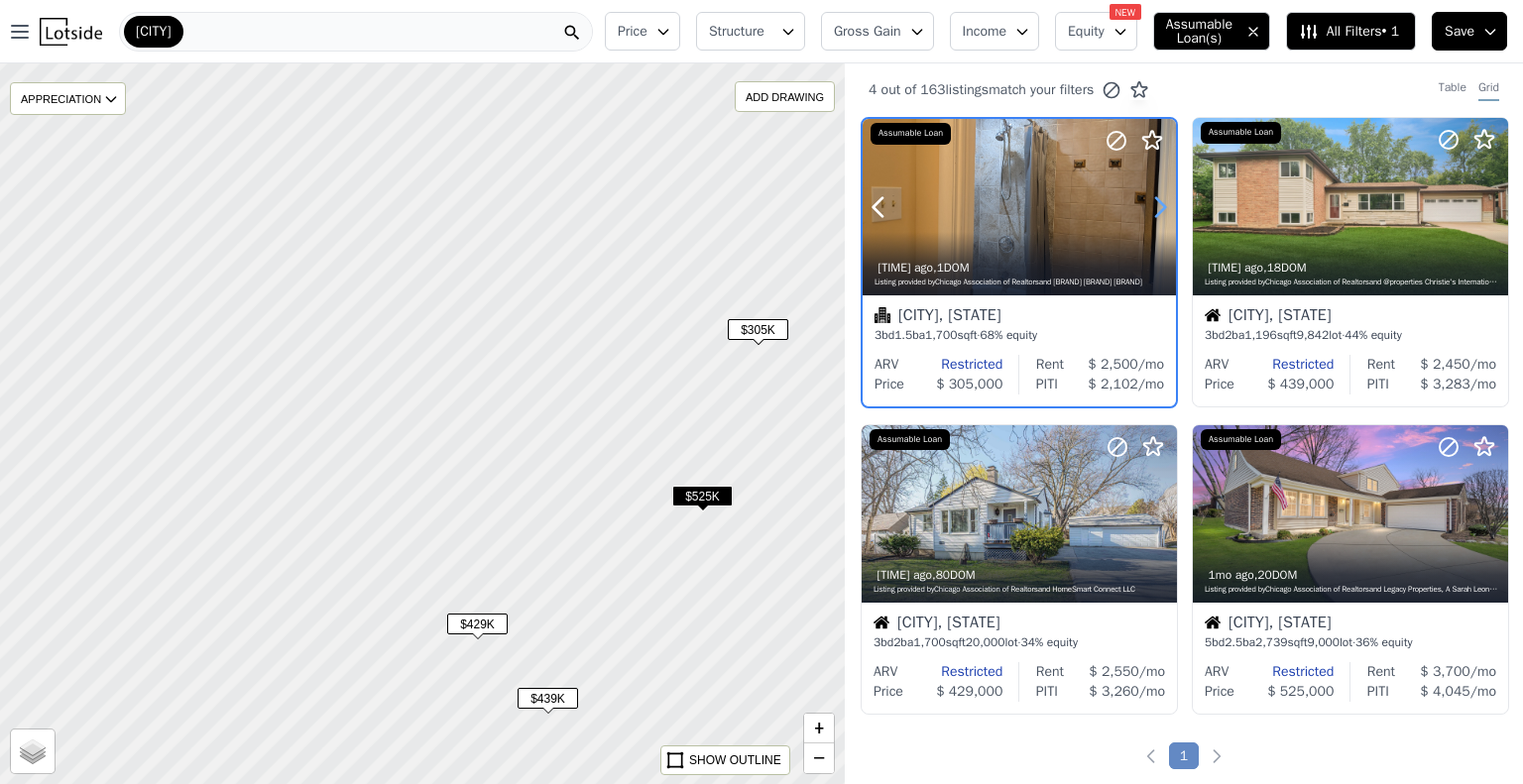 click 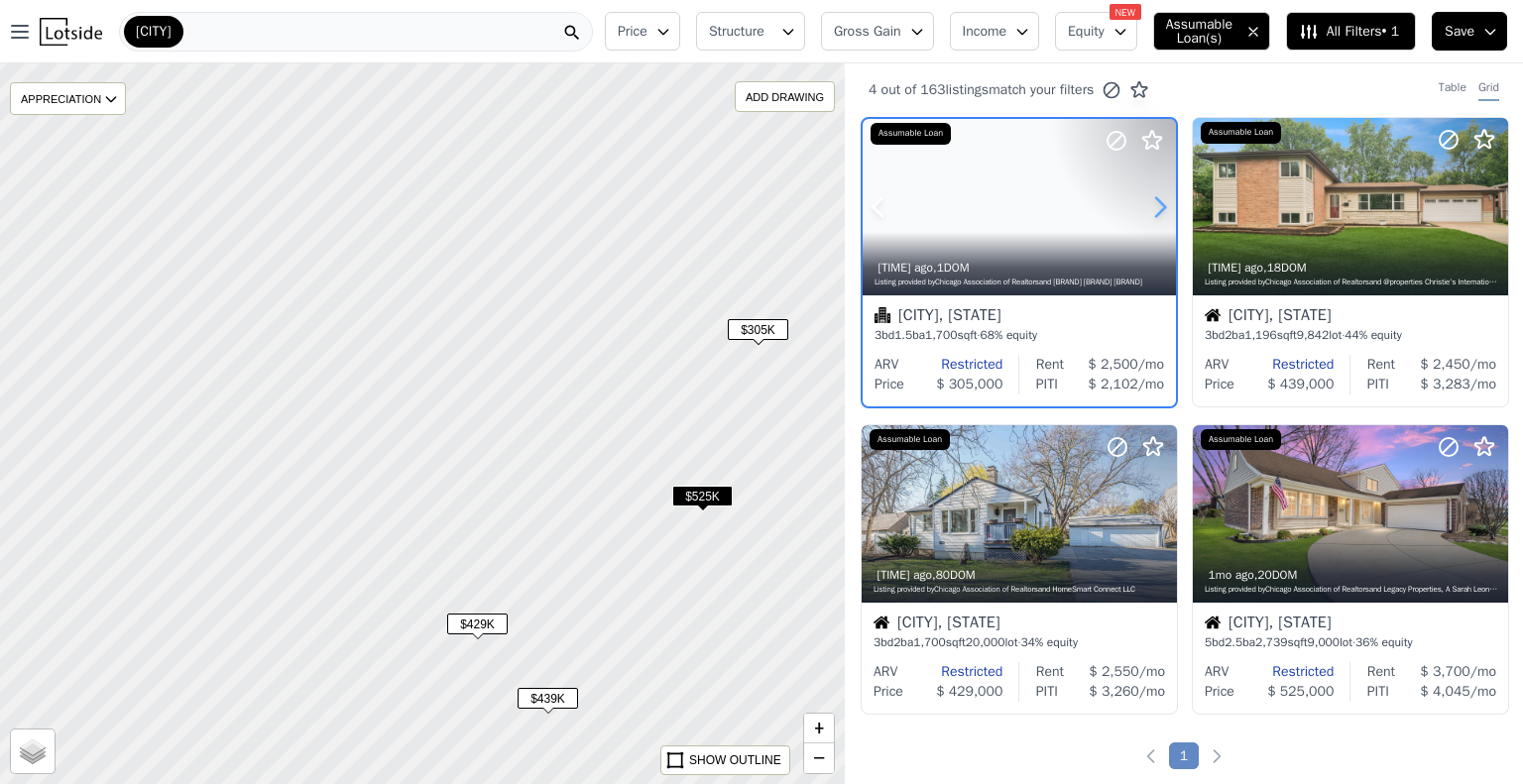 click 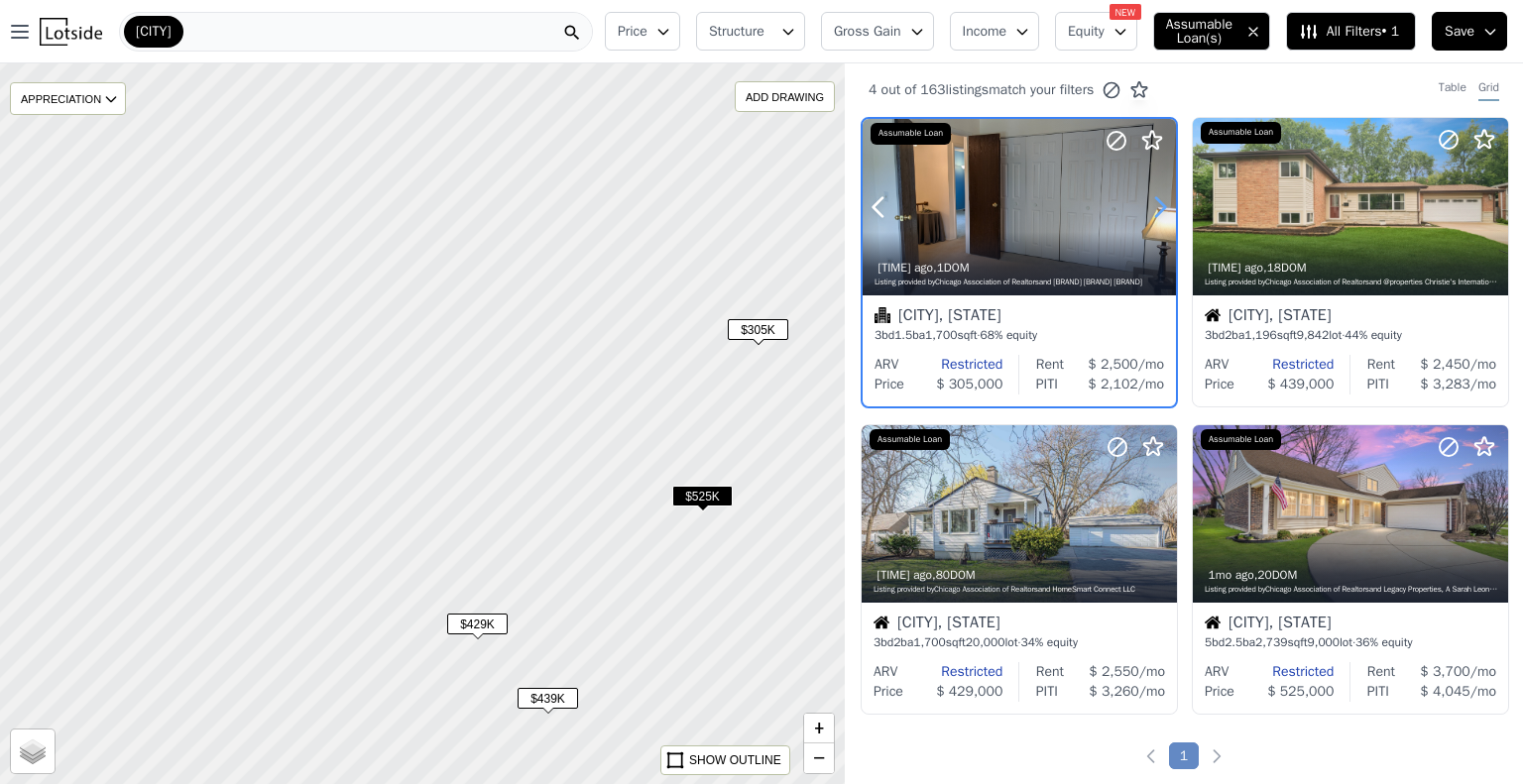 click 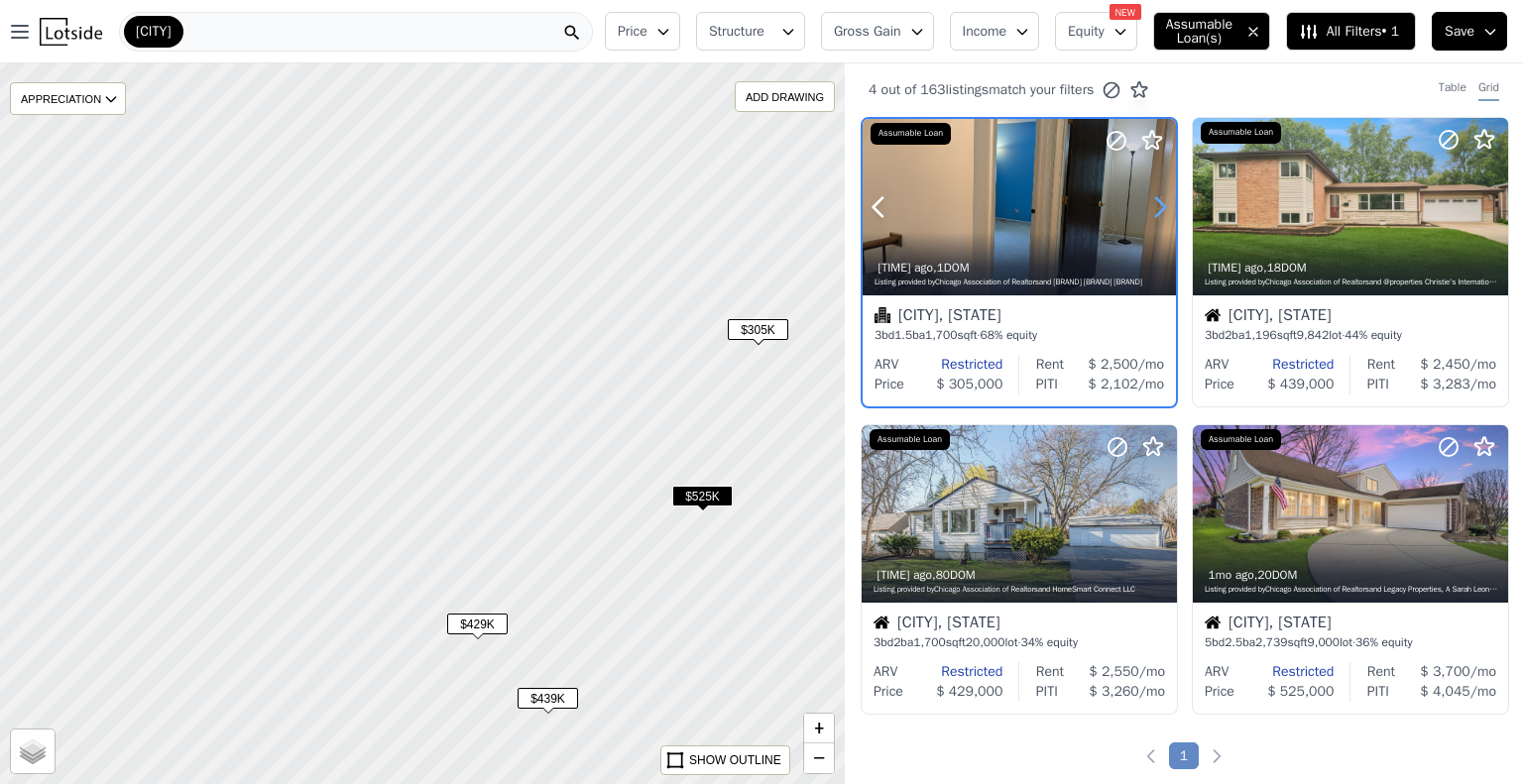click 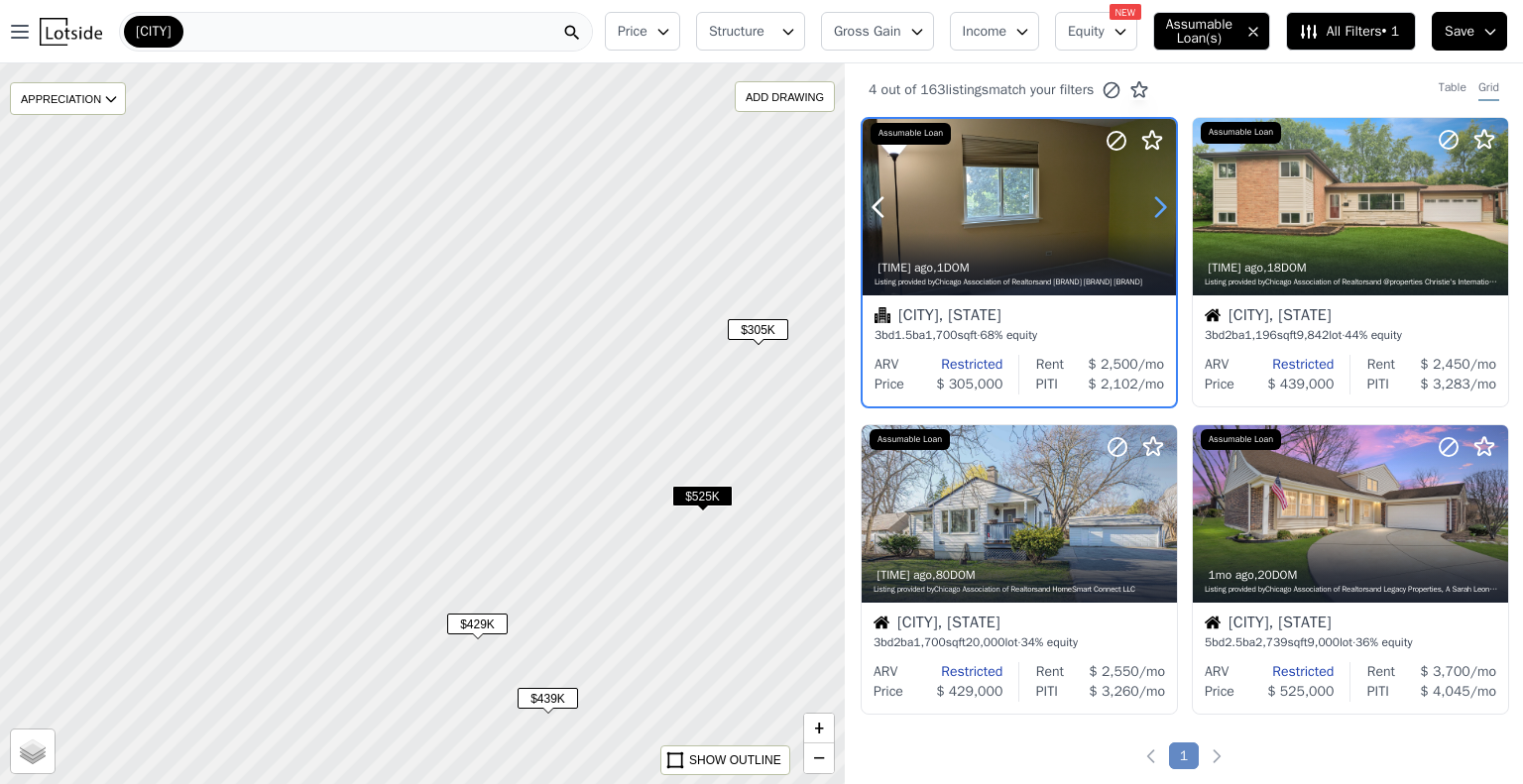 click 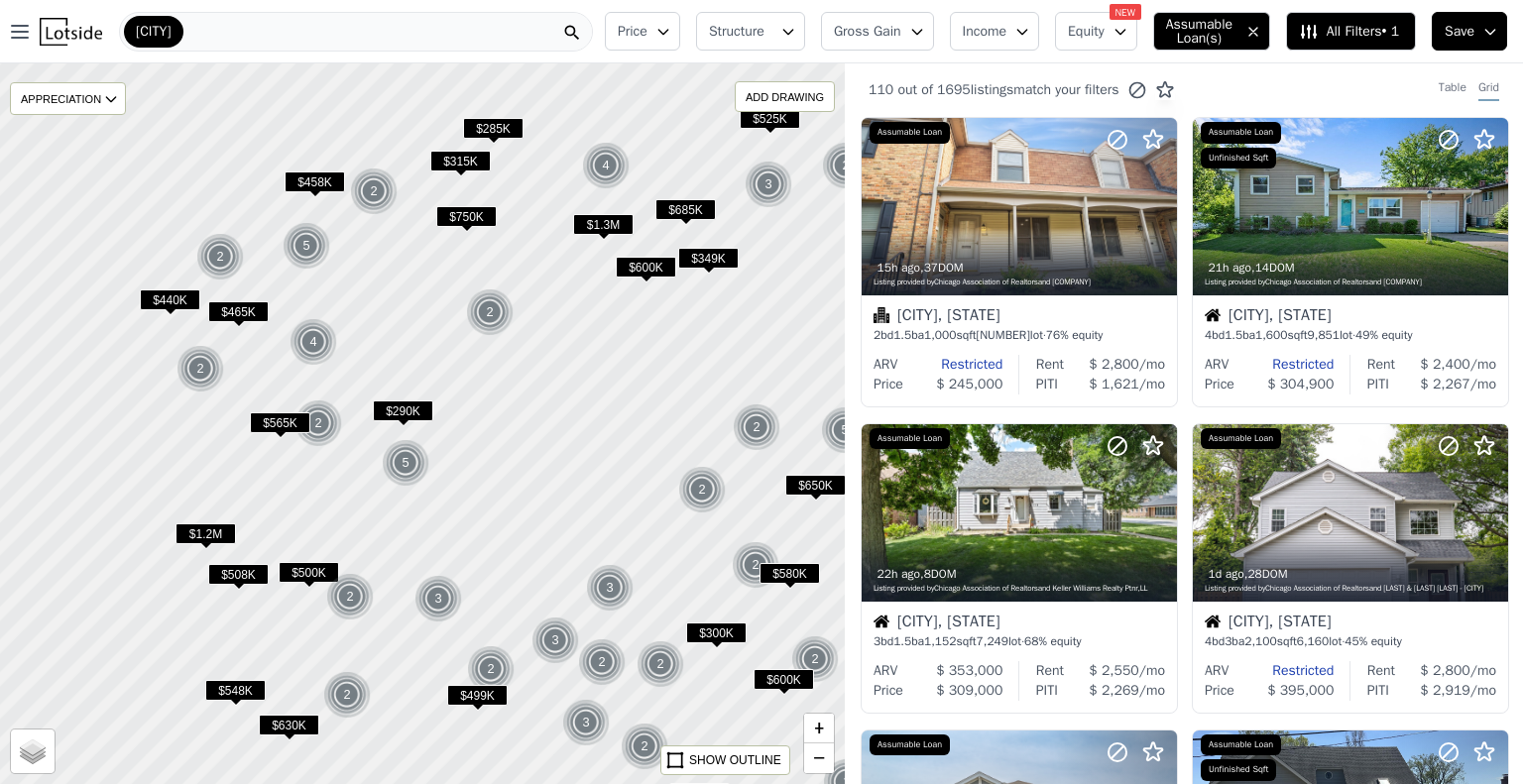 drag, startPoint x: 453, startPoint y: 325, endPoint x: 660, endPoint y: 402, distance: 220.8574 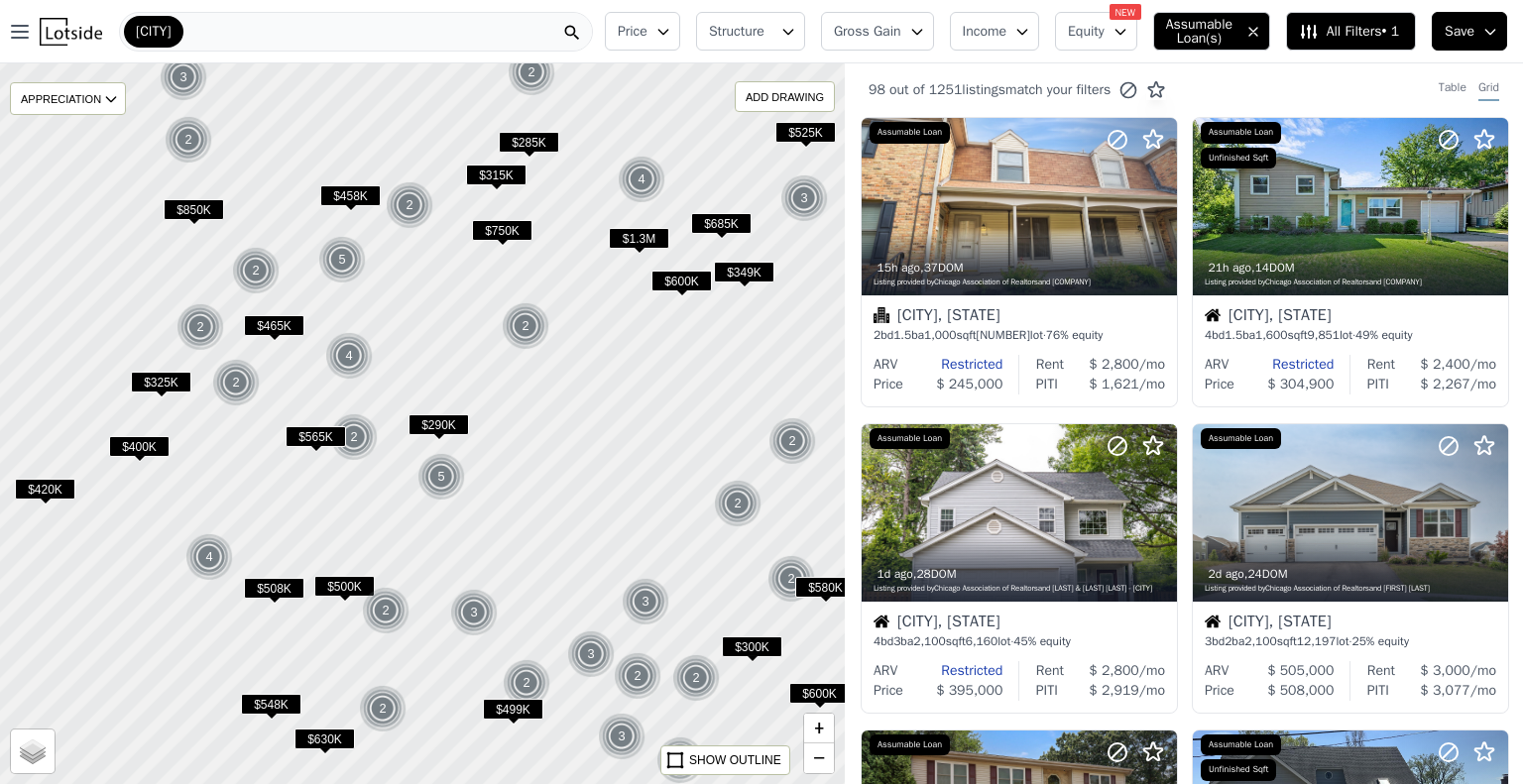 click on "$325K" at bounding box center [161, 382] 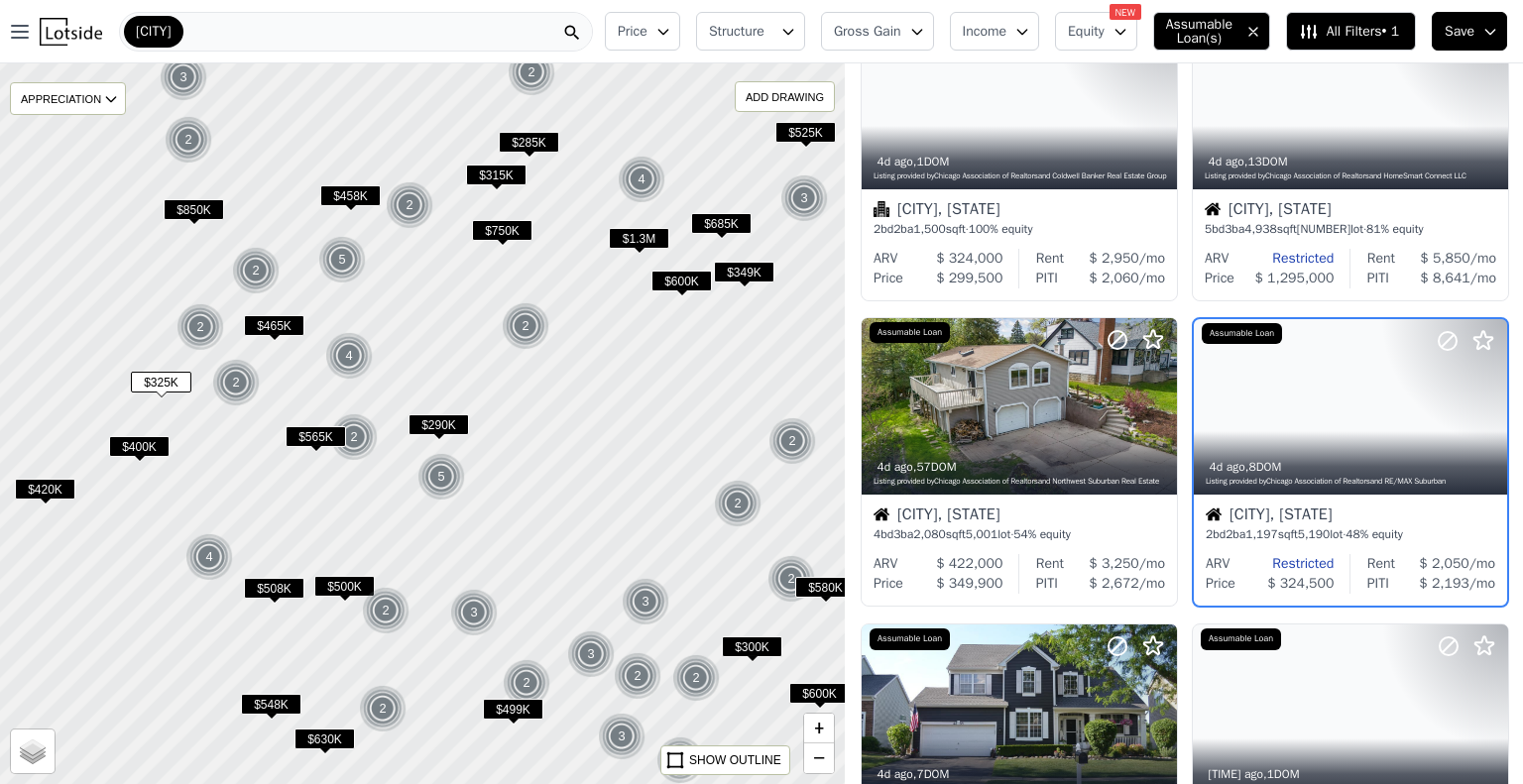 scroll, scrollTop: 1031, scrollLeft: 0, axis: vertical 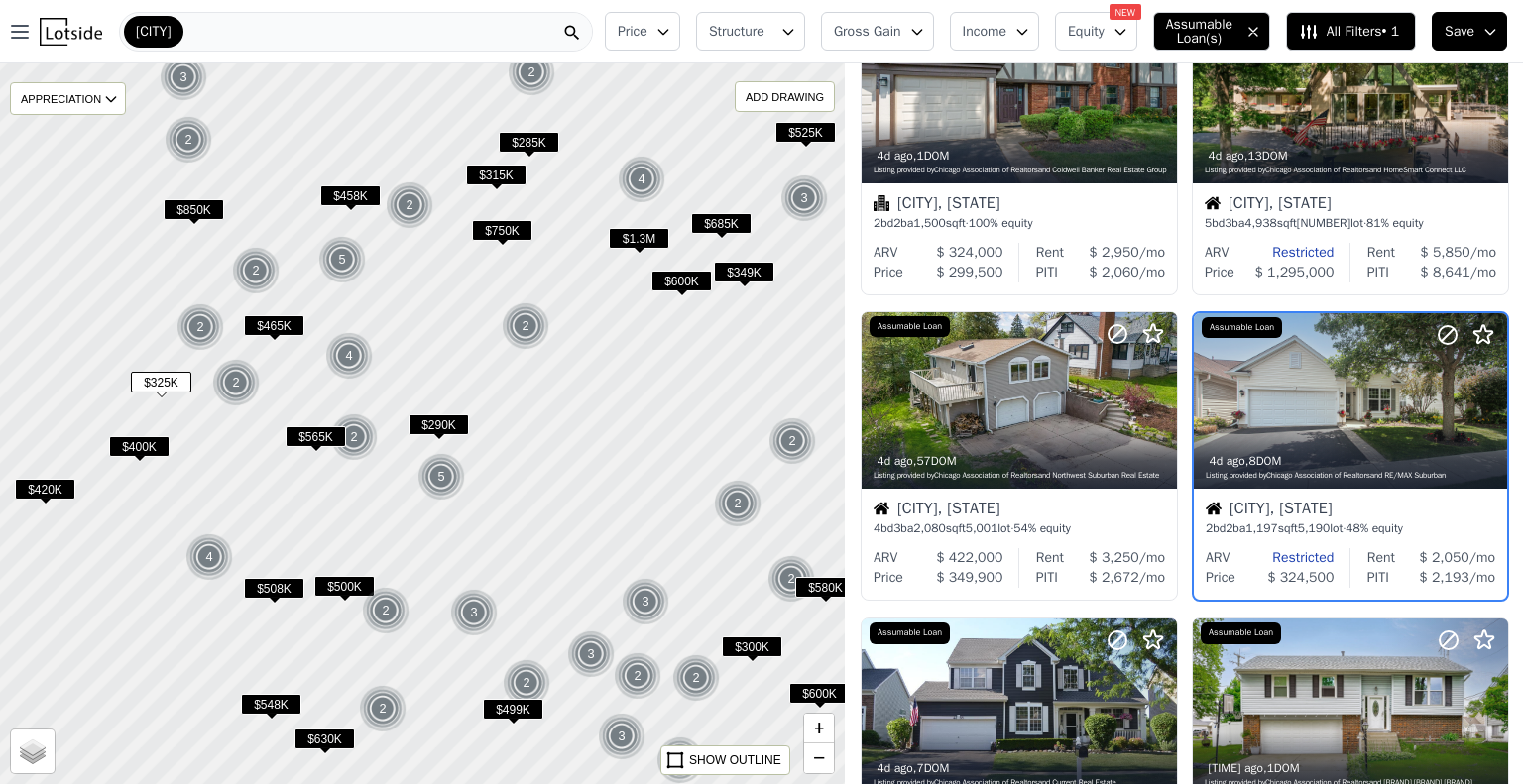 click on "$315K" at bounding box center (496, 174) 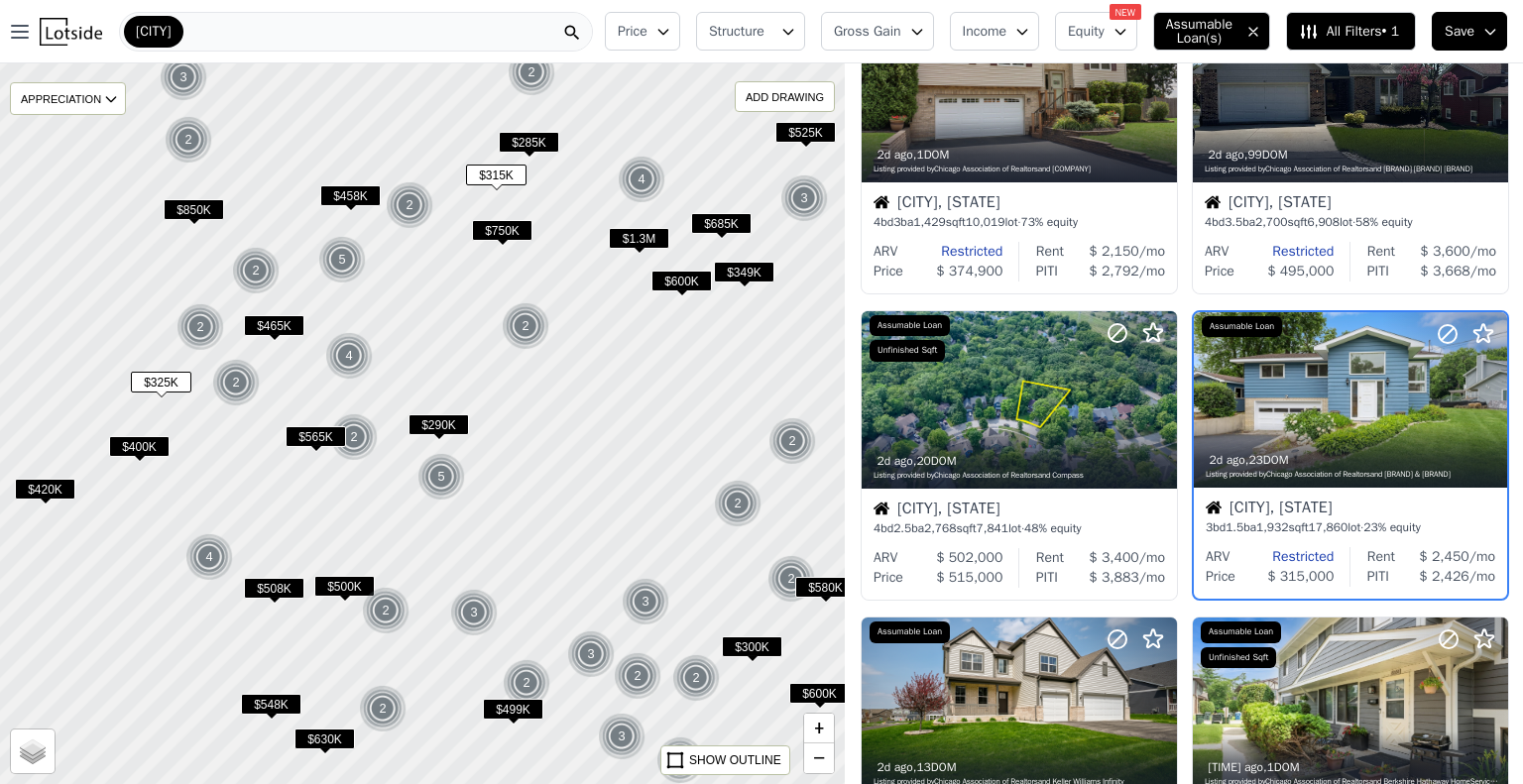 scroll, scrollTop: 726, scrollLeft: 0, axis: vertical 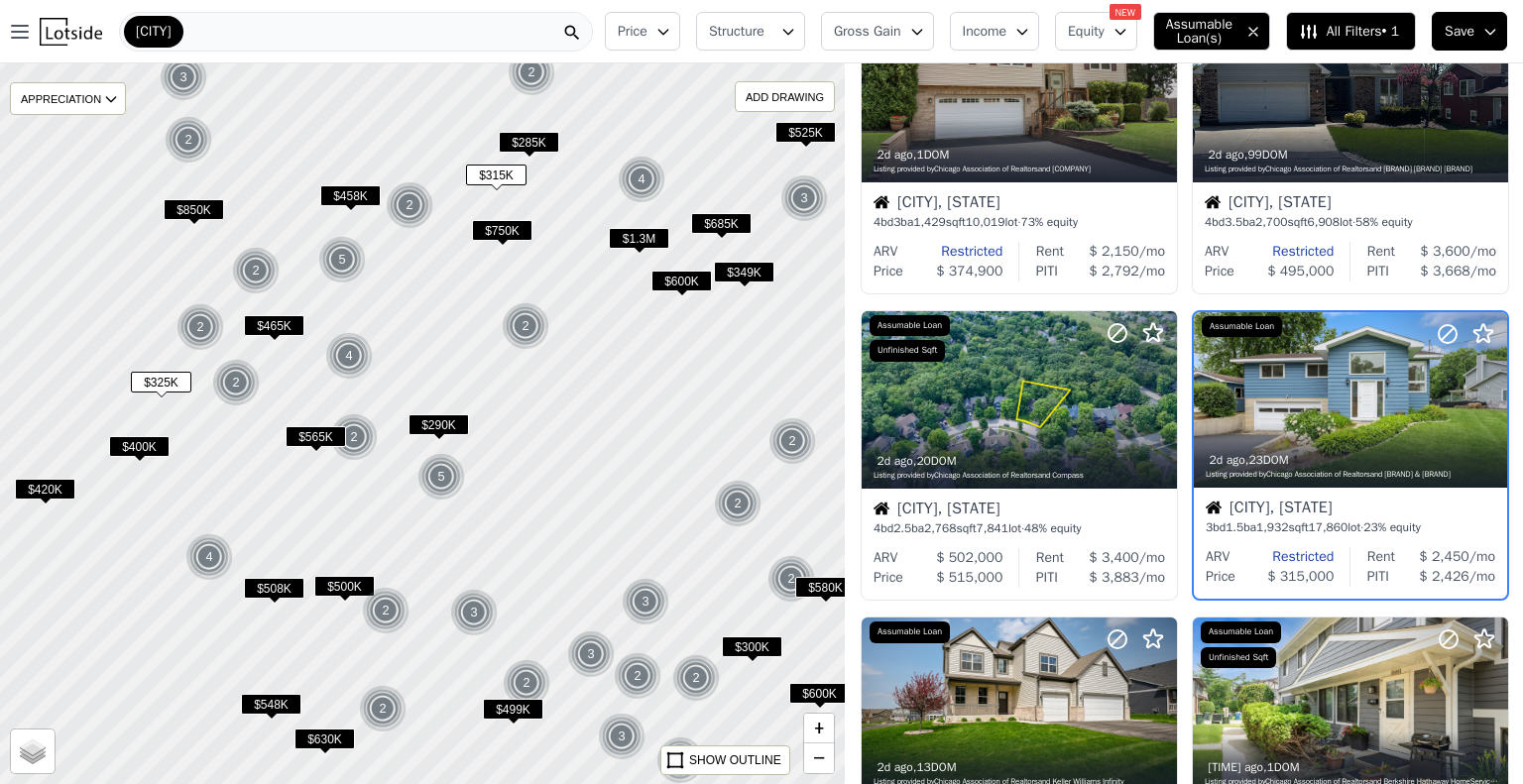 click on "$285K" at bounding box center [528, 142] 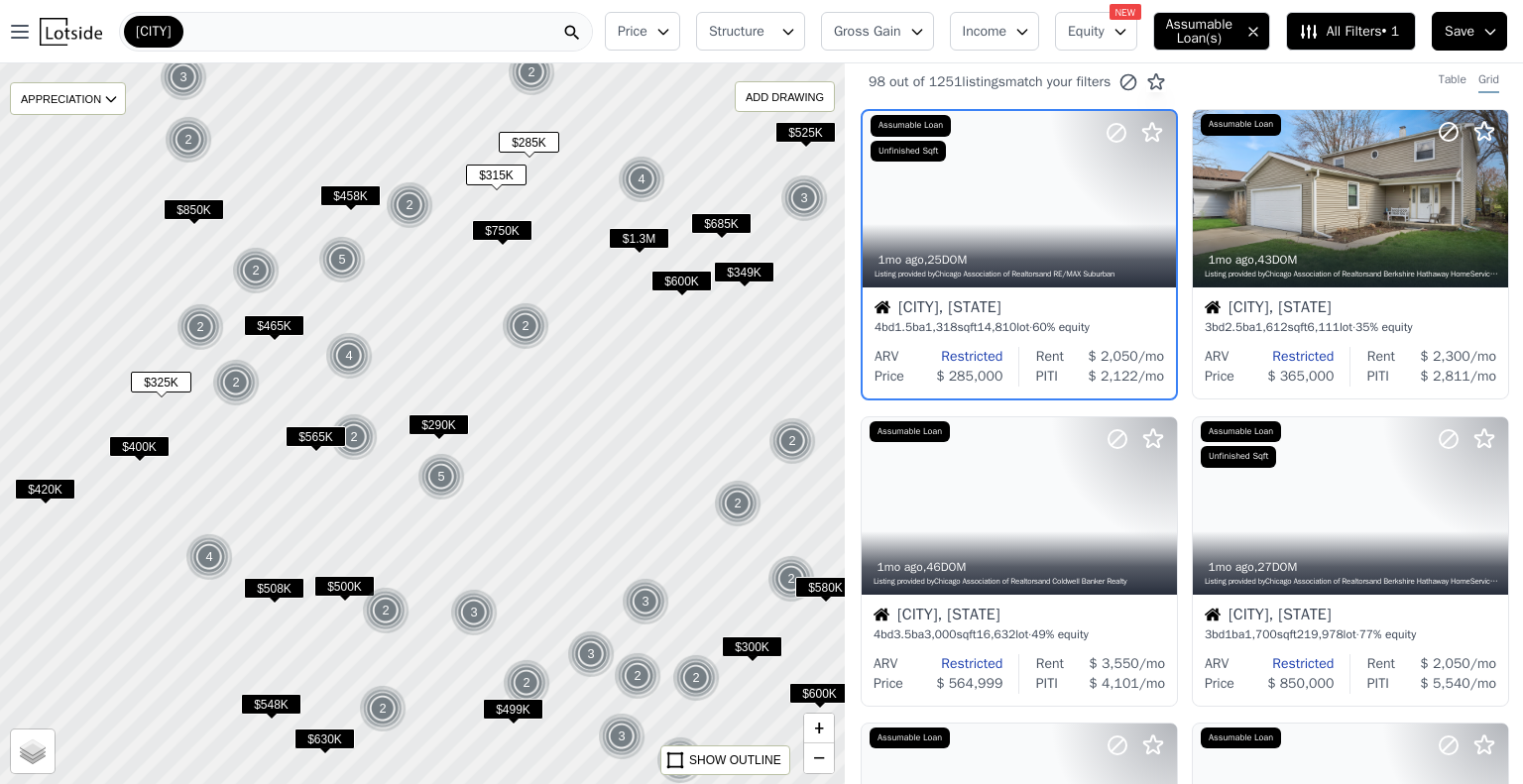 scroll, scrollTop: 0, scrollLeft: 0, axis: both 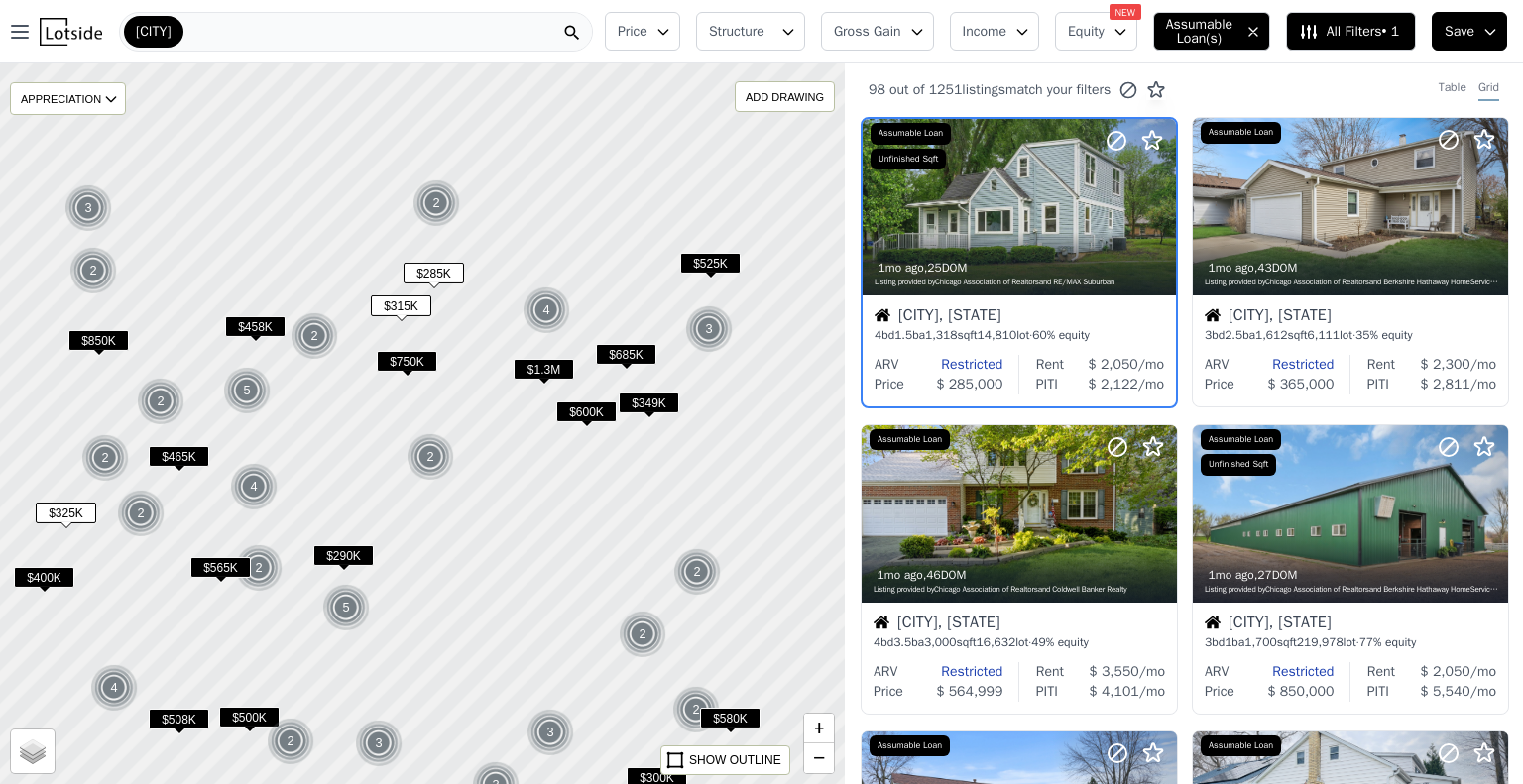 drag, startPoint x: 576, startPoint y: 195, endPoint x: 477, endPoint y: 380, distance: 209.82374 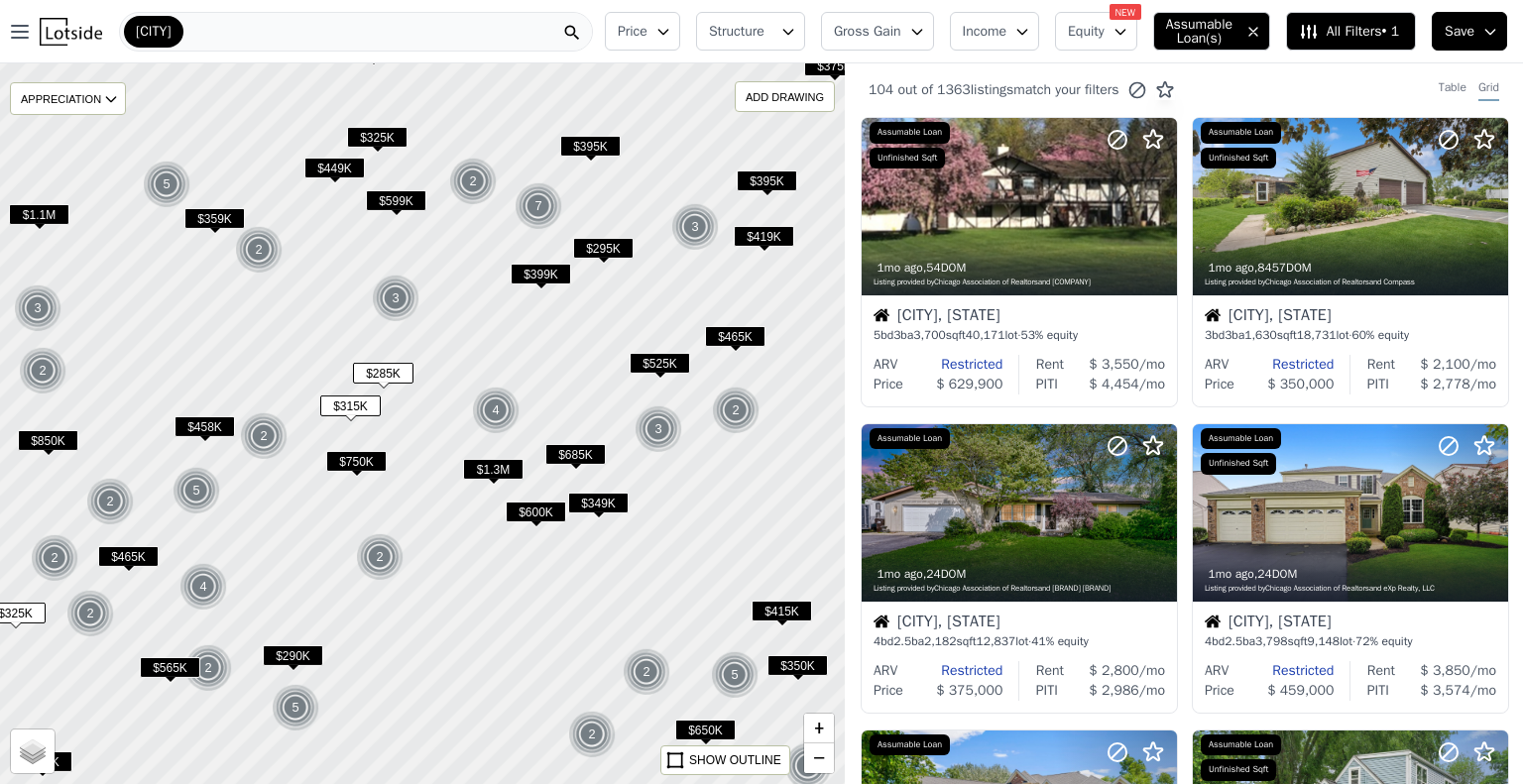 click on "$325K" at bounding box center (377, 137) 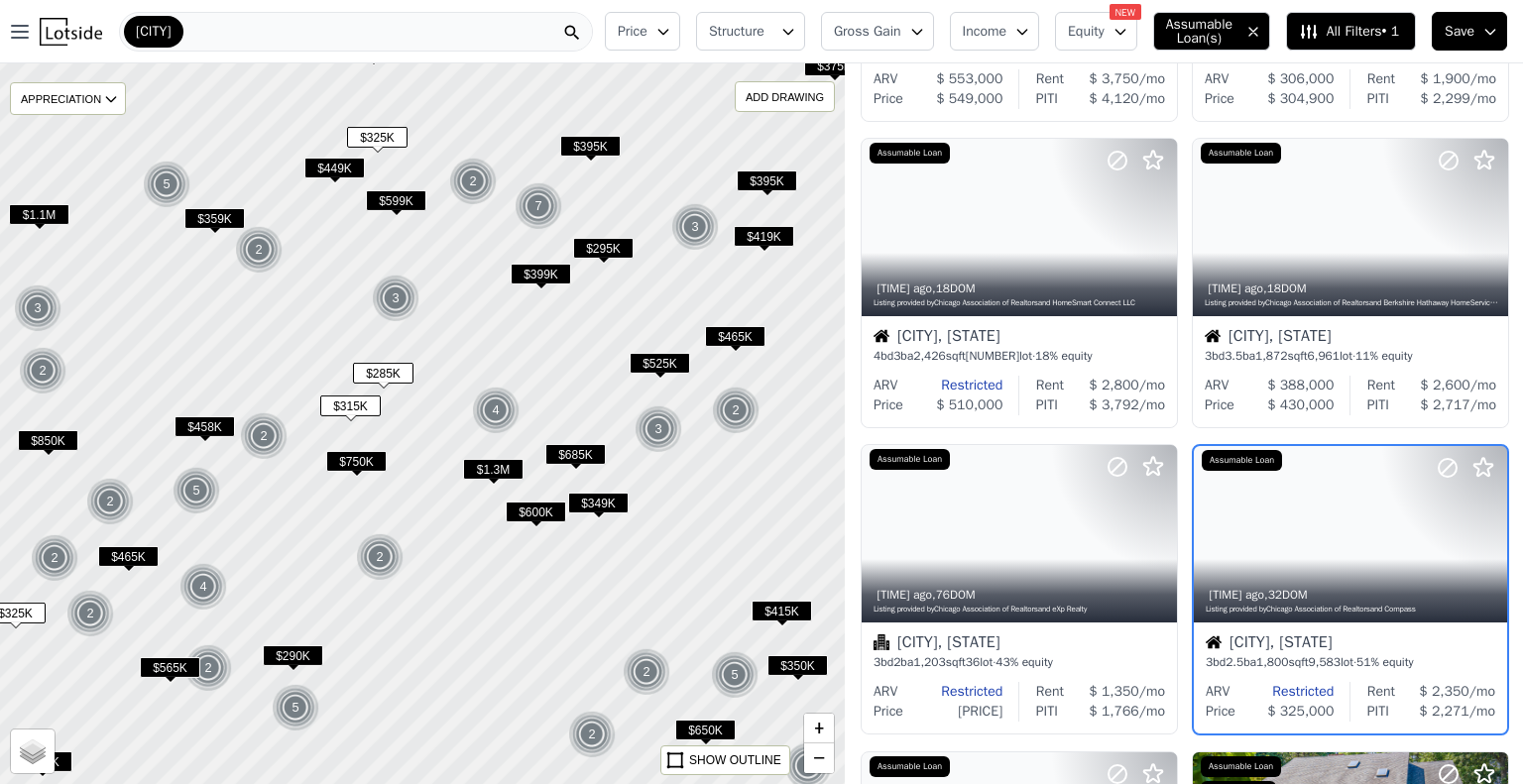 scroll, scrollTop: 419, scrollLeft: 0, axis: vertical 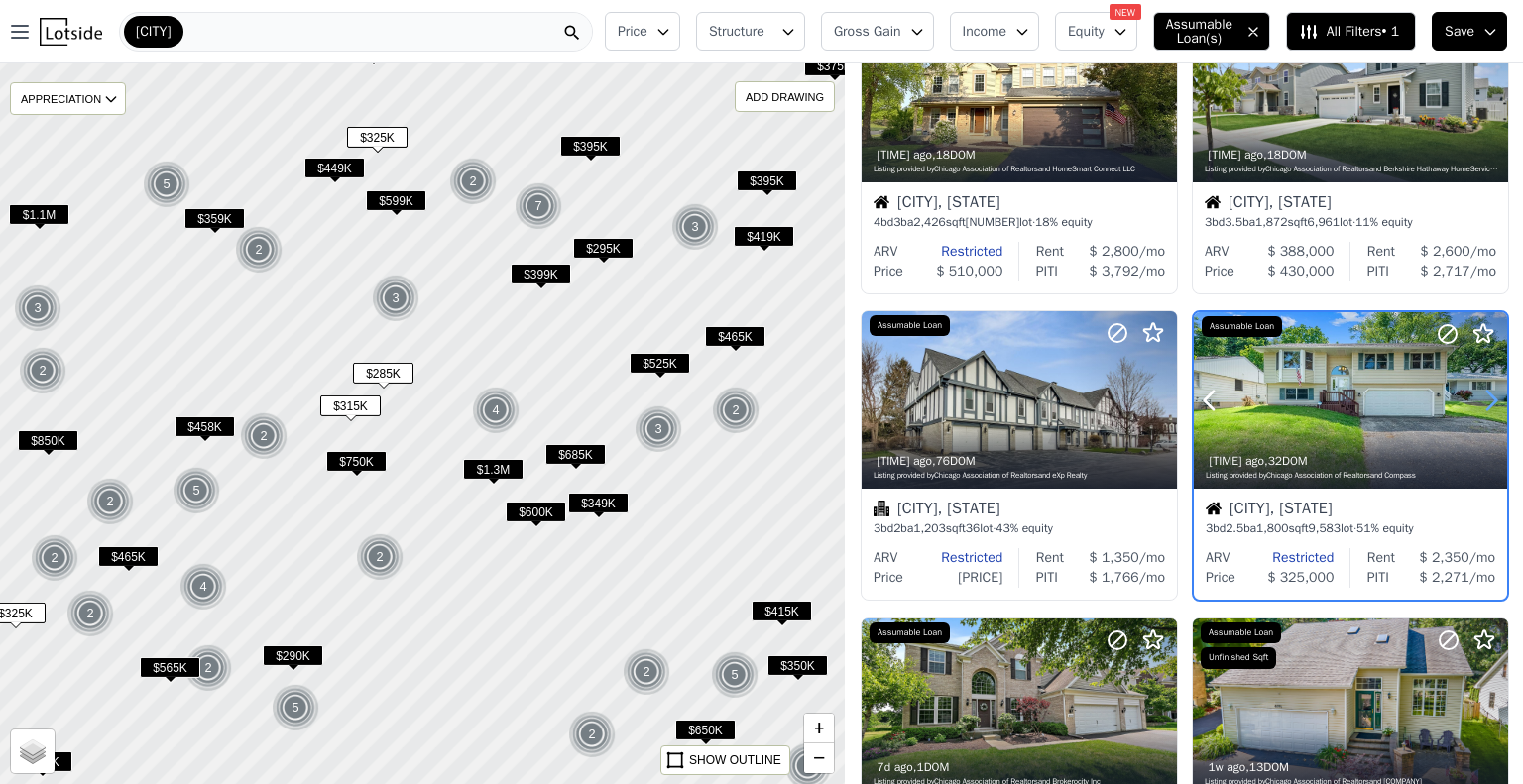 click 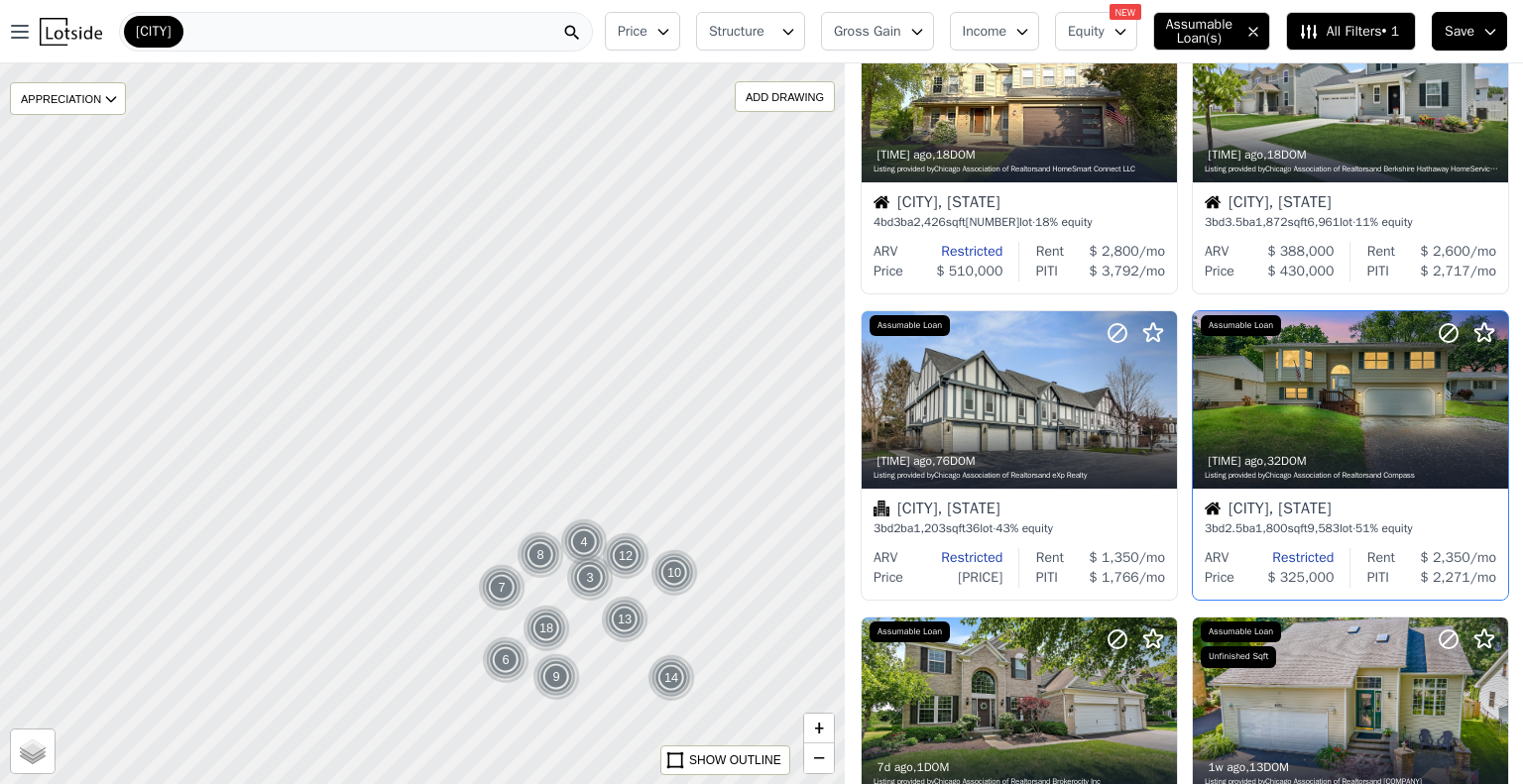 drag, startPoint x: 609, startPoint y: 188, endPoint x: 675, endPoint y: 558, distance: 375.84039 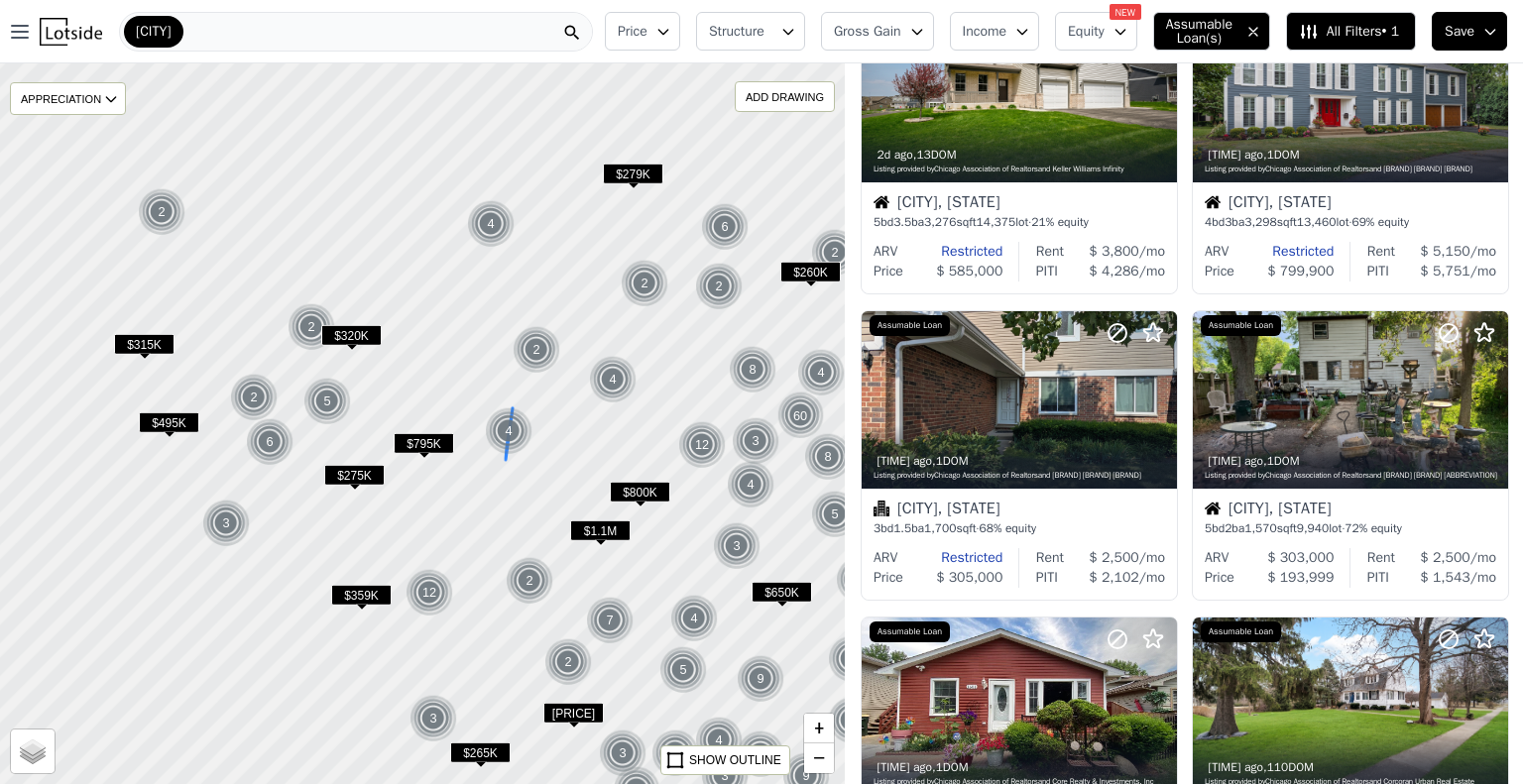 drag, startPoint x: 378, startPoint y: 308, endPoint x: 711, endPoint y: 728, distance: 535.9935 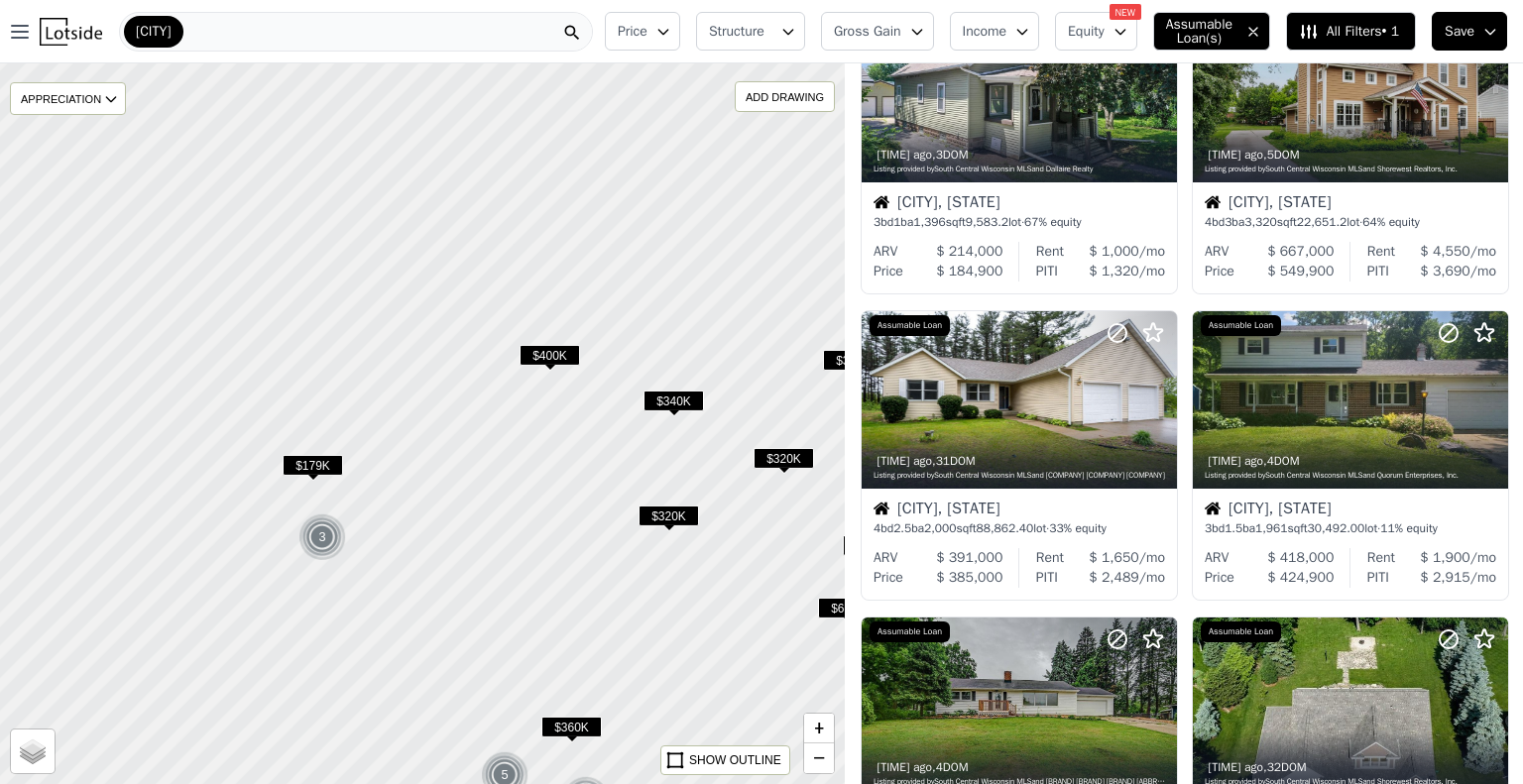 drag, startPoint x: 480, startPoint y: 374, endPoint x: 697, endPoint y: 670, distance: 367.0218 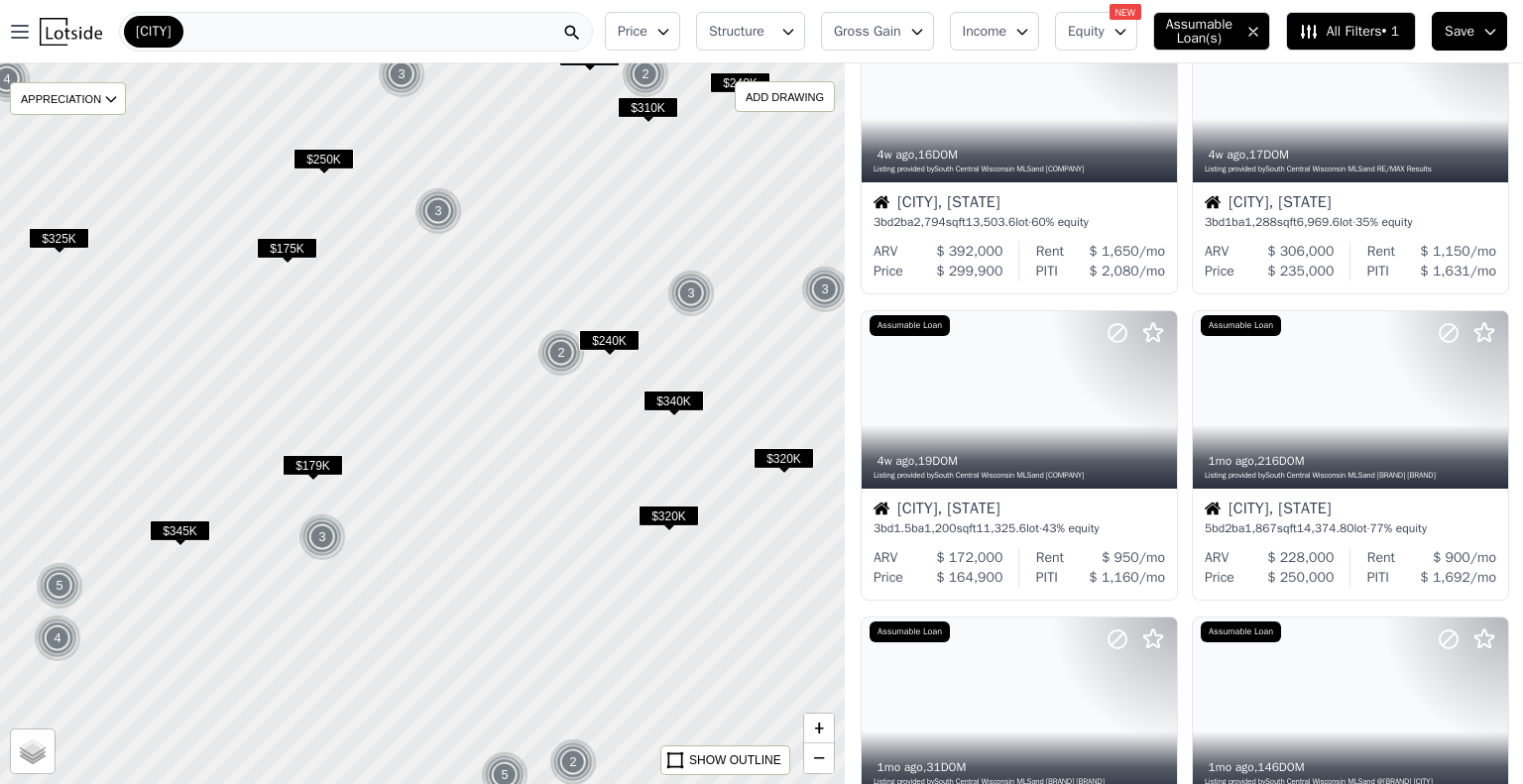 drag, startPoint x: 481, startPoint y: 373, endPoint x: 658, endPoint y: 788, distance: 451.16959 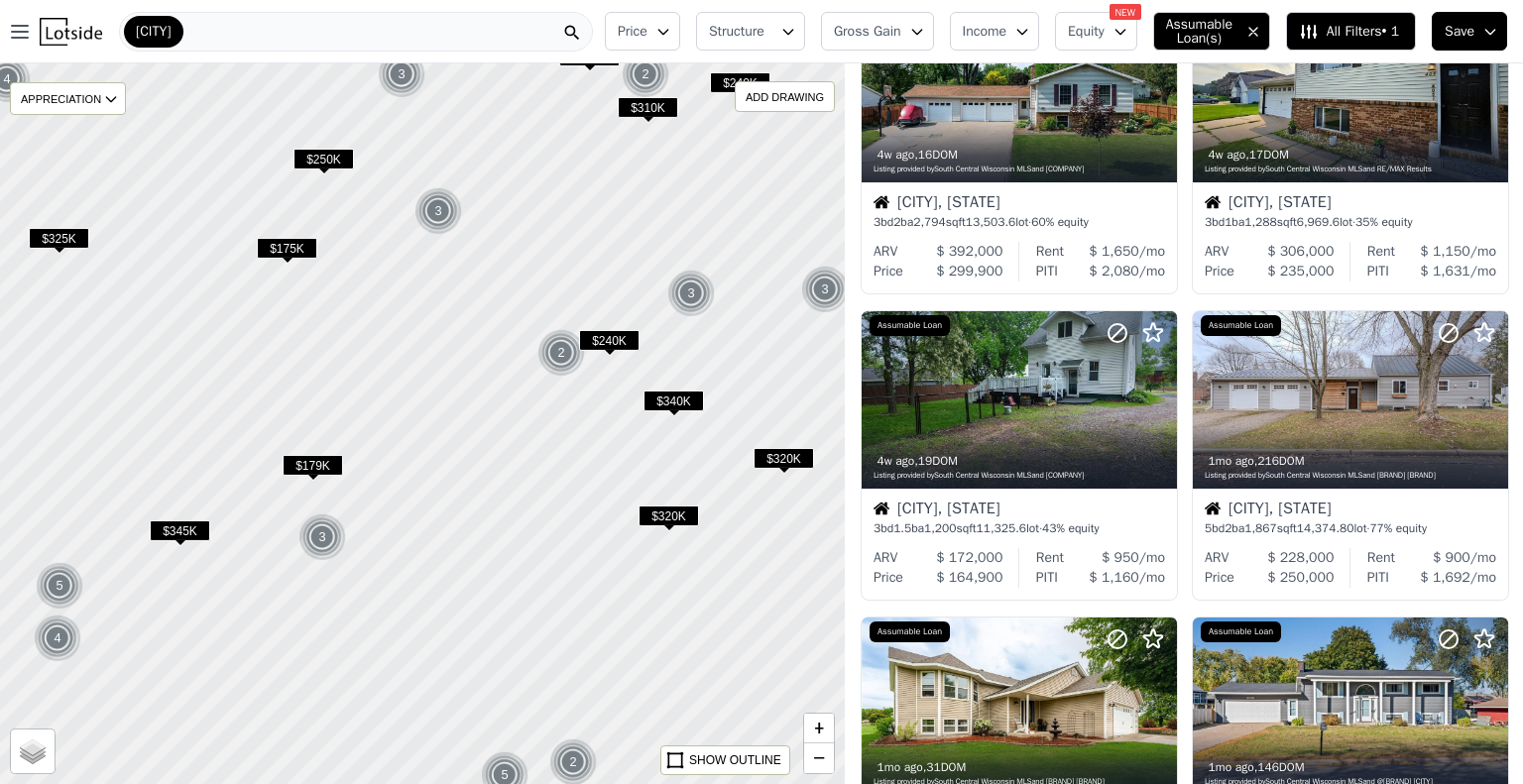 click on "Open main menu     [CITY] Price Structure Gross Gain Income Equity NEW Assumable Loan(s) All Filters  • [NUMBER] Save APPRECIATION
[TIME] [TIME] [TIME] ADD DRAWING REMOVE ALL DRAWINGS  Street  Satellite
SHOW OUTLINE
+ − [NUMBER]   out of   [NUMBER]  listings  match your filters Table Grid" at bounding box center [762, 392] 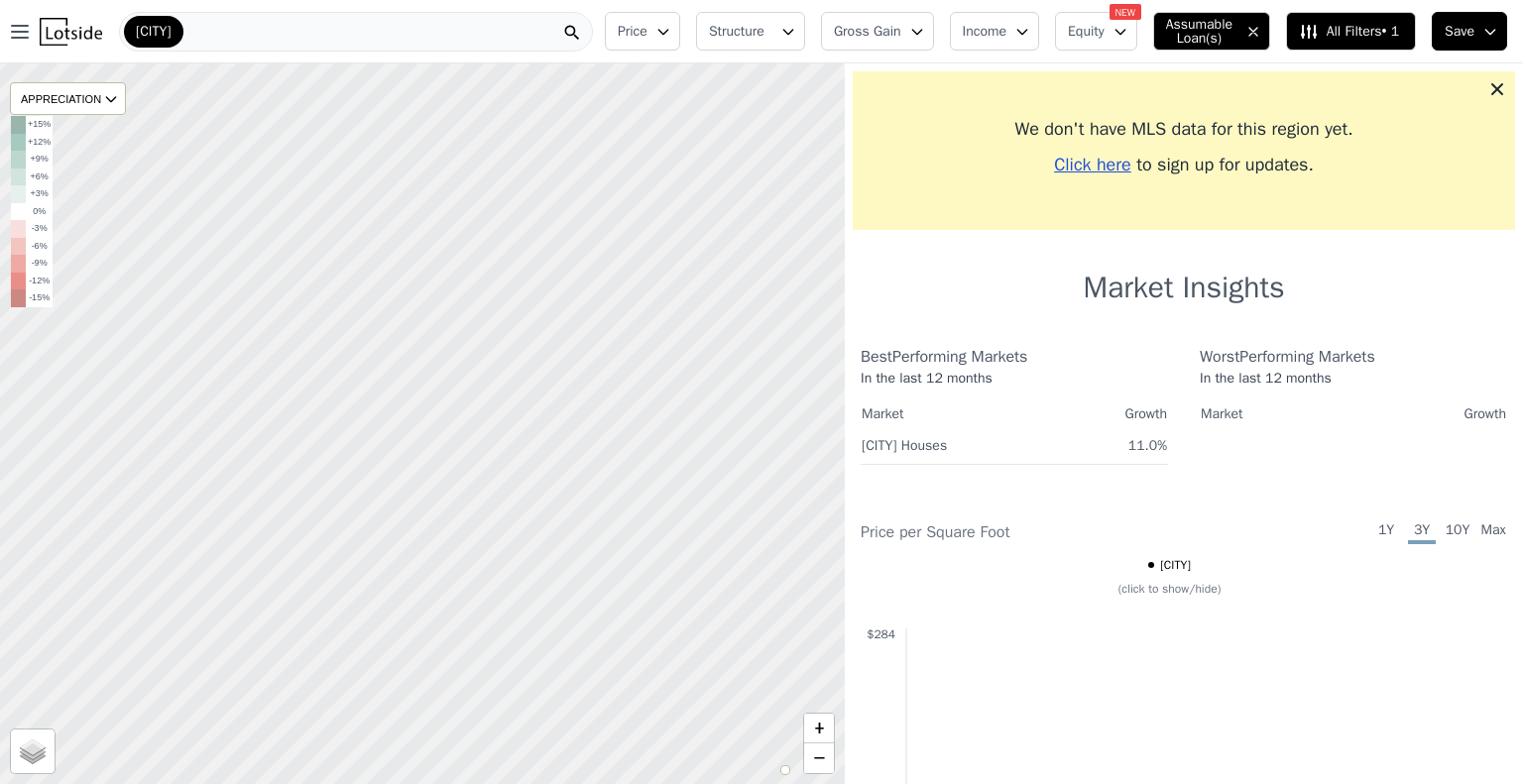 click at bounding box center [422, 423] 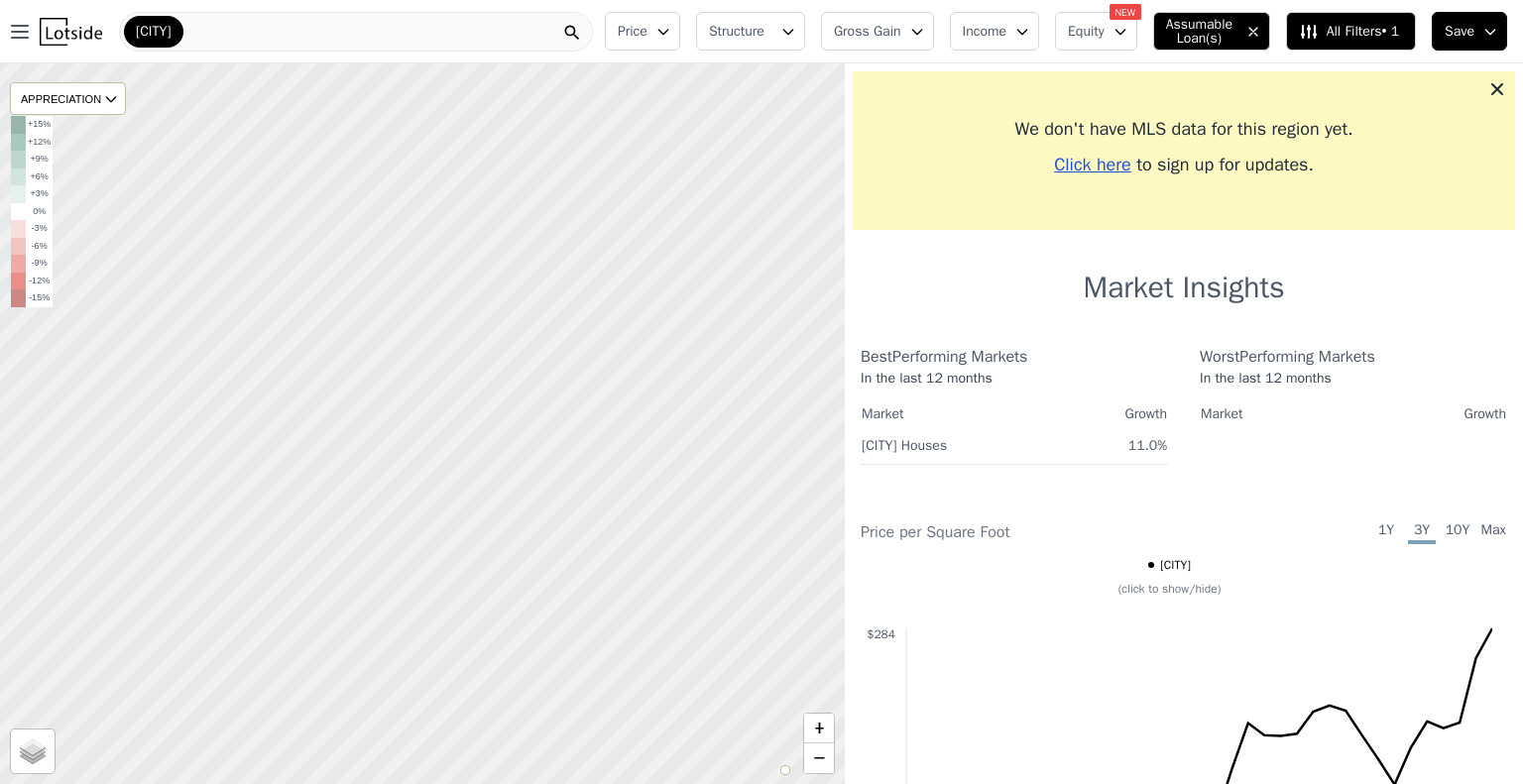 drag, startPoint x: 645, startPoint y: 607, endPoint x: 231, endPoint y: -17, distance: 748.84711 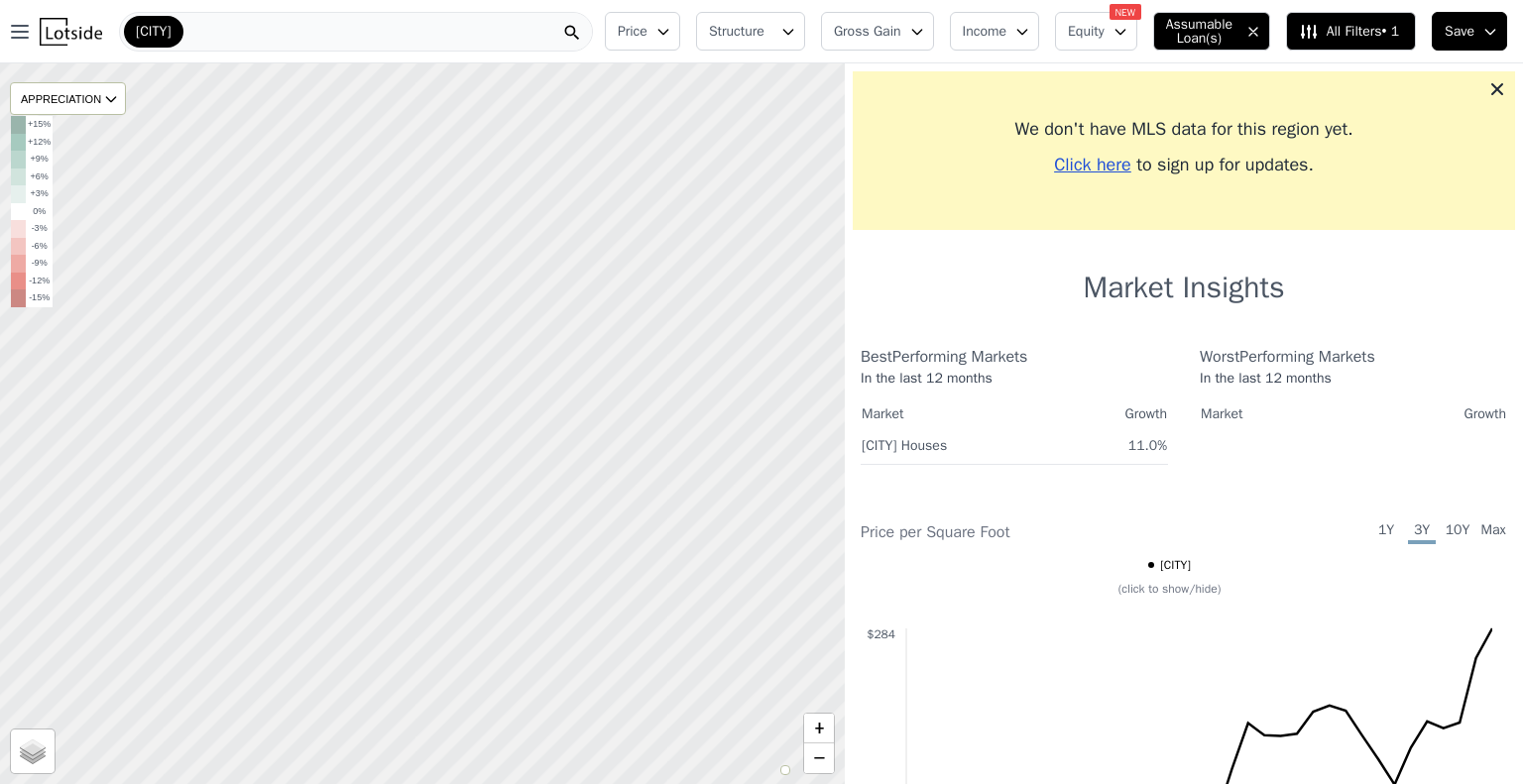 drag, startPoint x: 564, startPoint y: 450, endPoint x: 0, endPoint y: -120, distance: 801.8703 